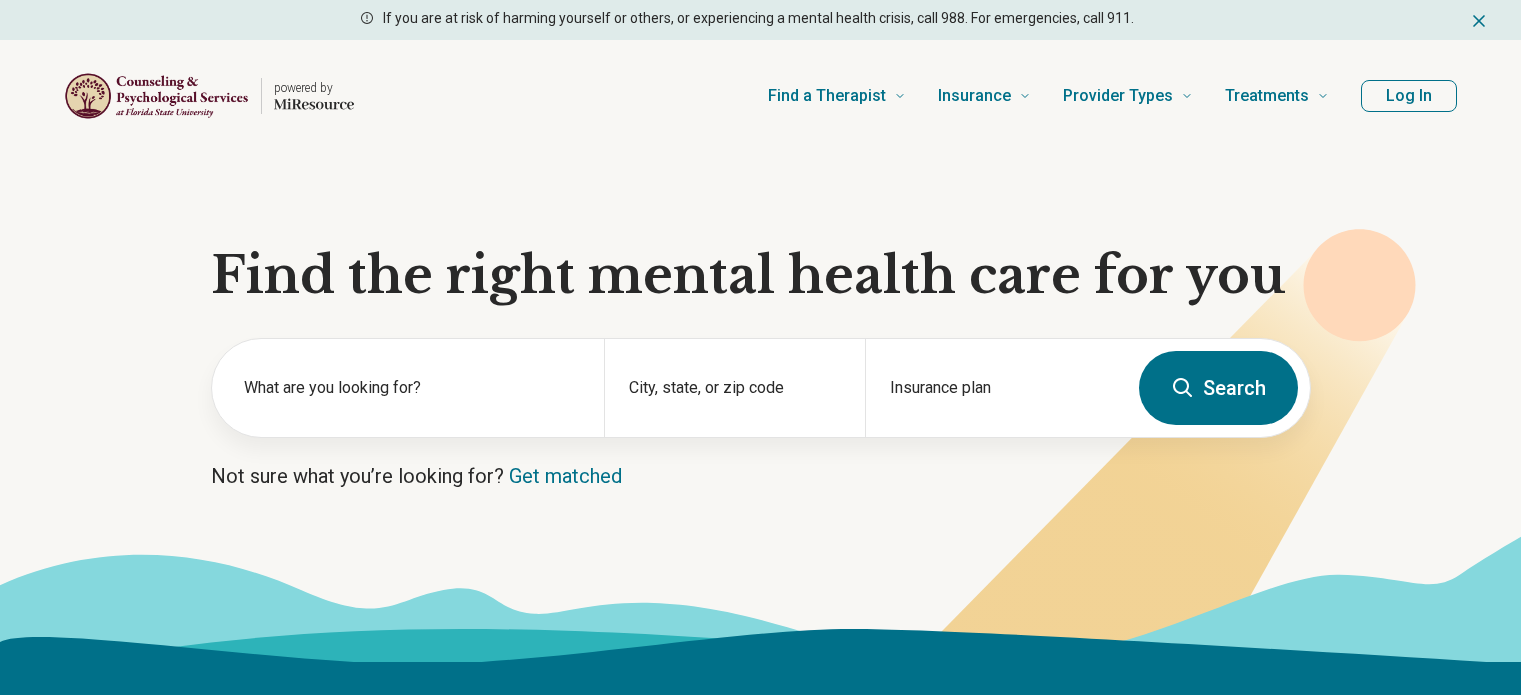 scroll, scrollTop: 128, scrollLeft: 0, axis: vertical 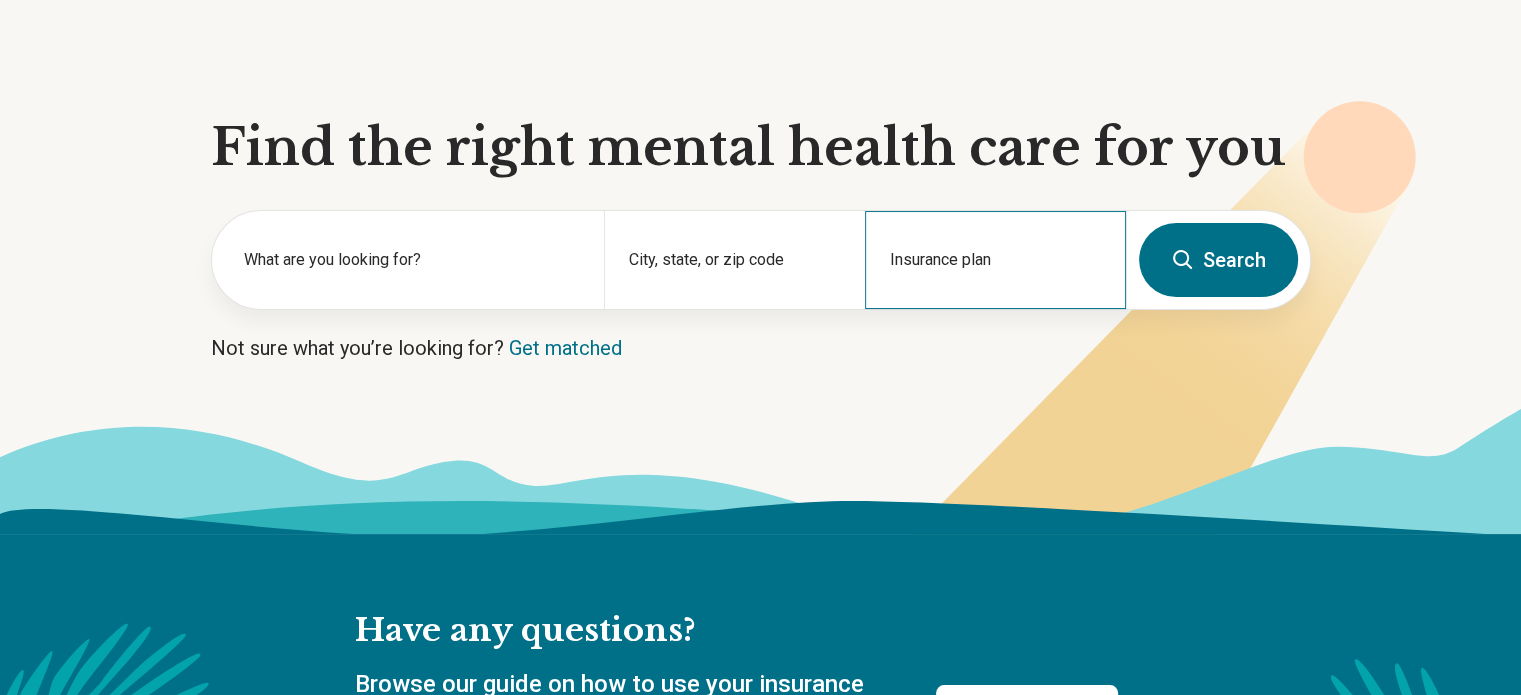 click on "Insurance plan" at bounding box center (995, 260) 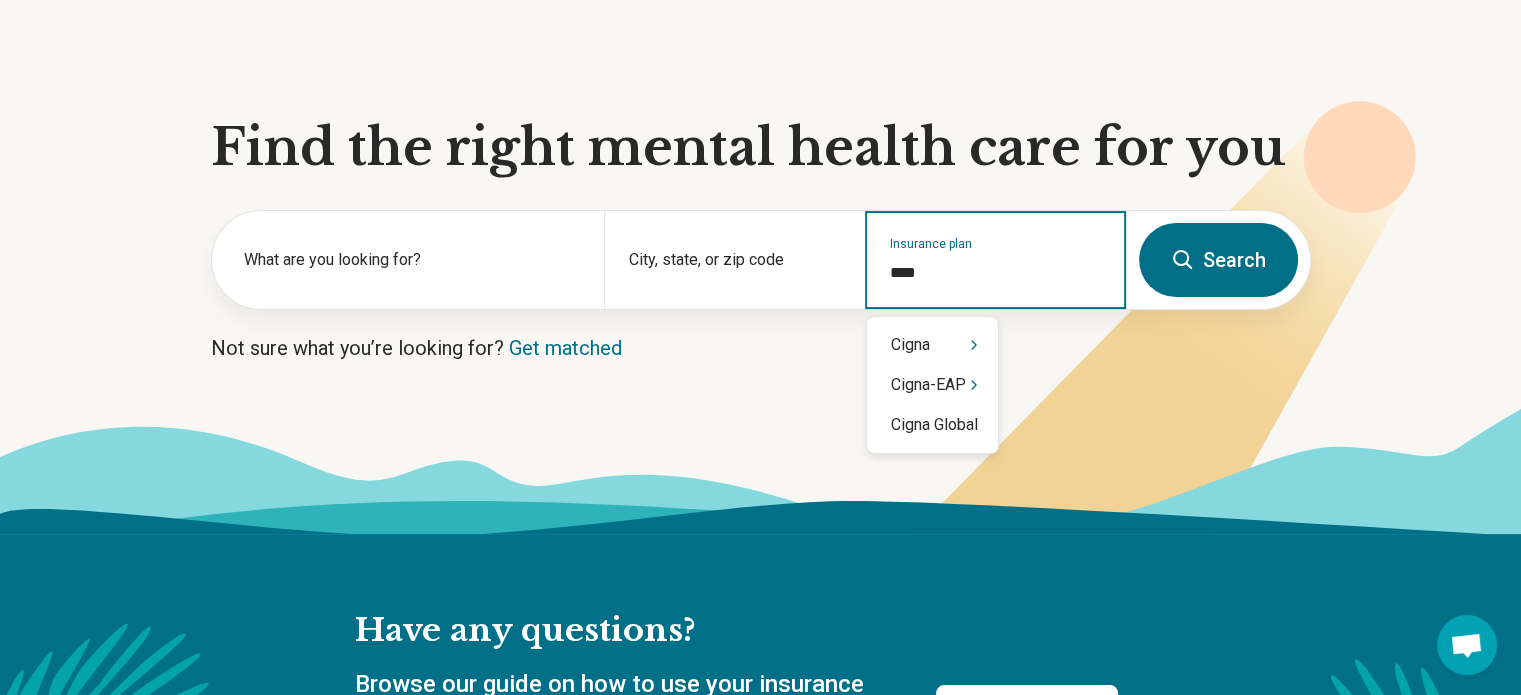 type on "*****" 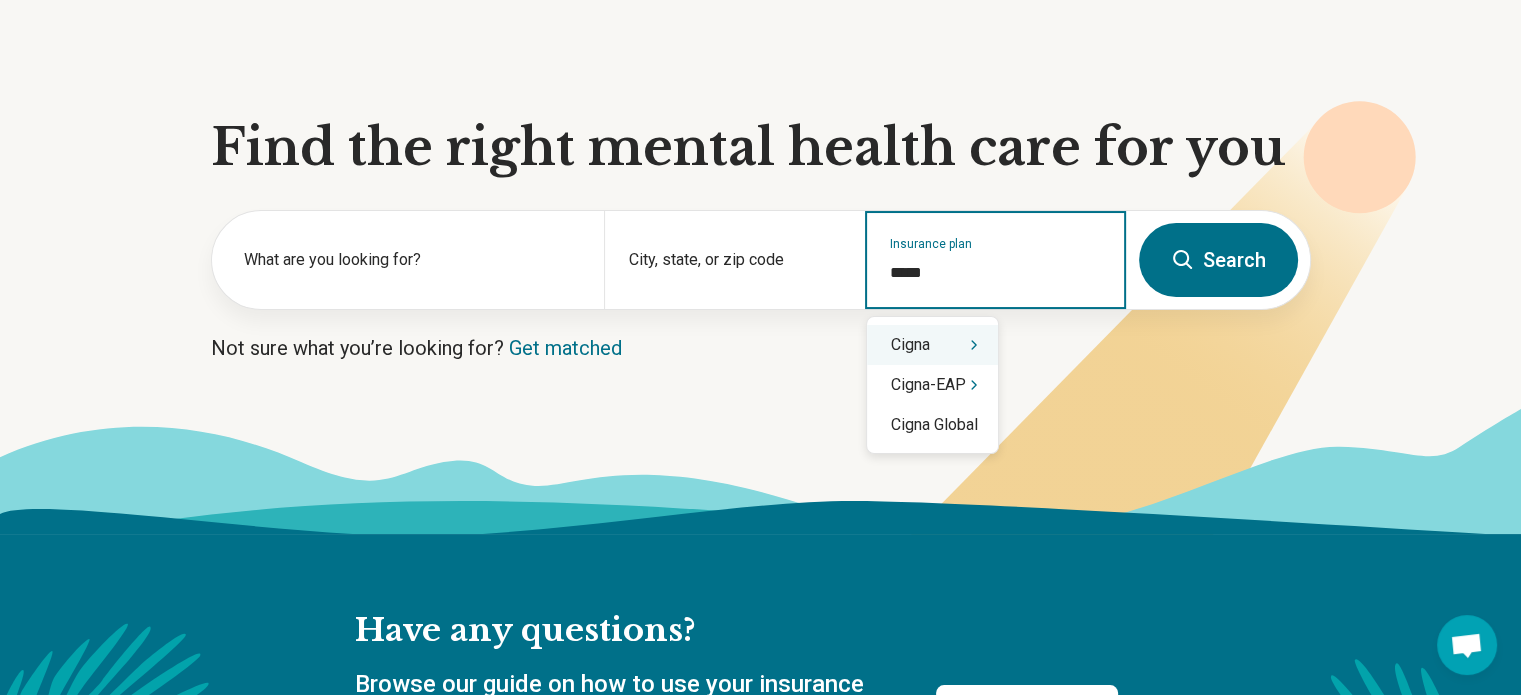 click 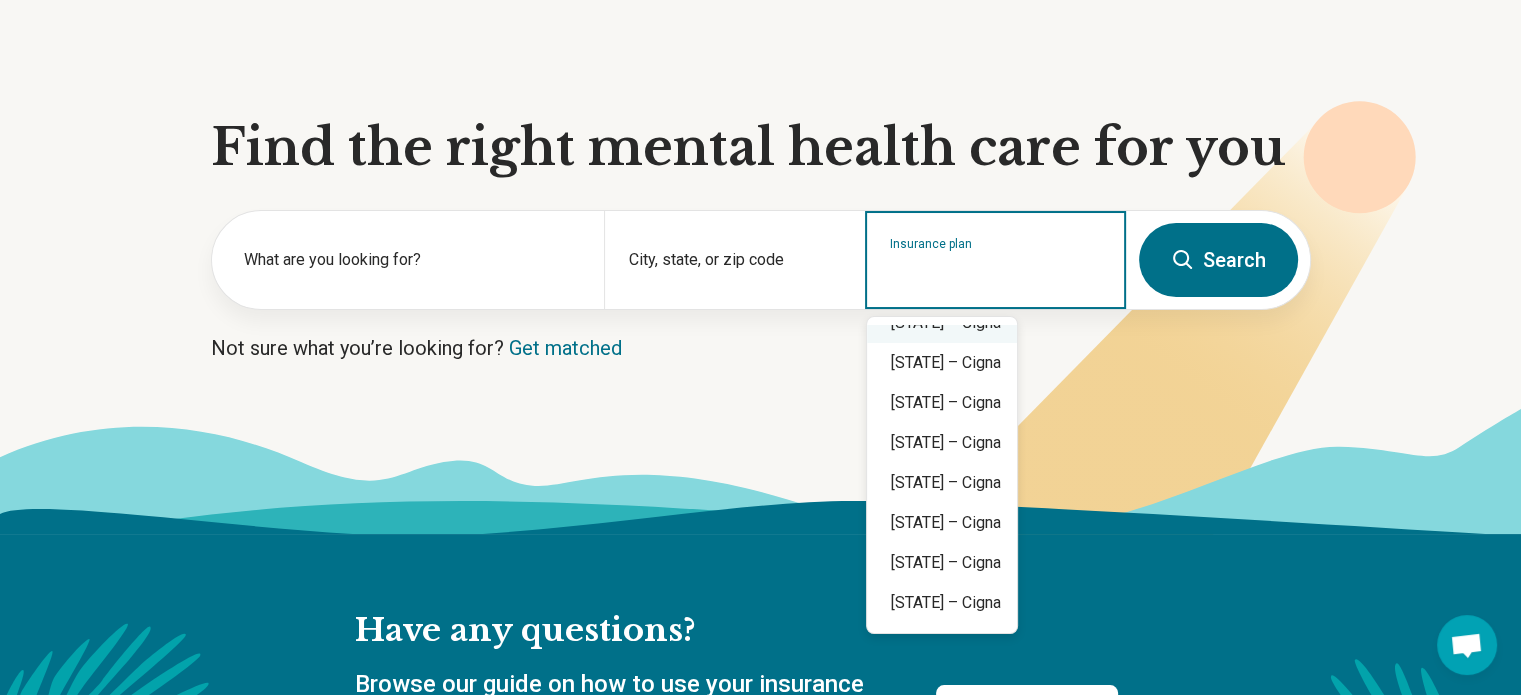 scroll, scrollTop: 144, scrollLeft: 0, axis: vertical 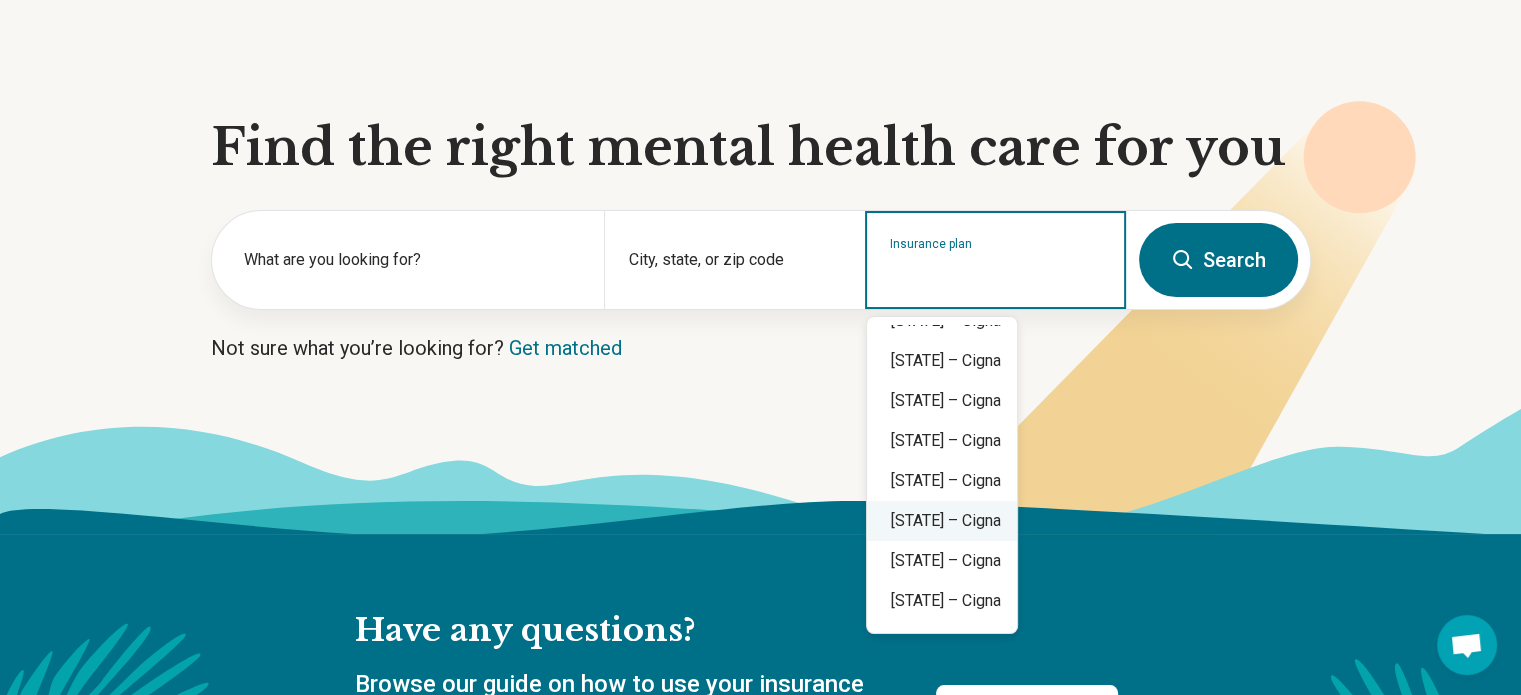 click on "Florida – Cigna" at bounding box center [942, 521] 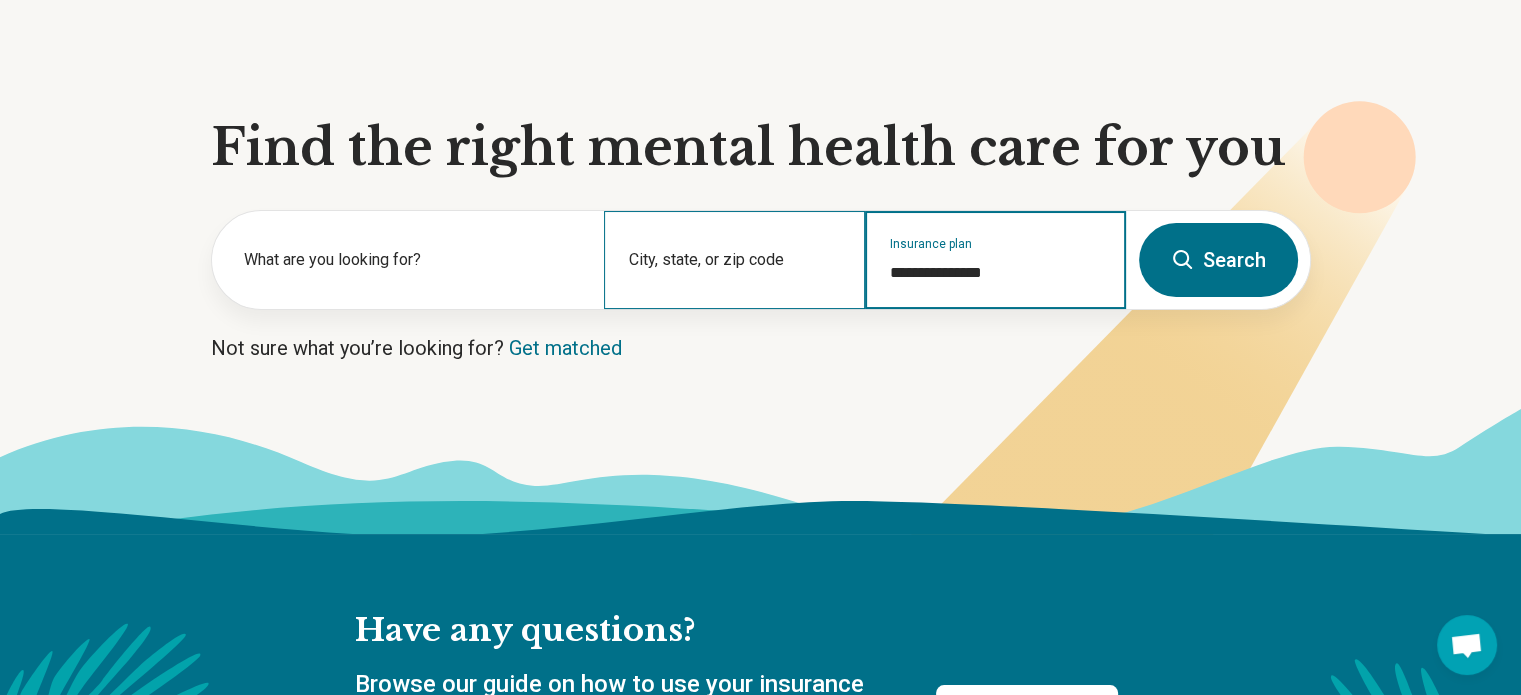 type on "**********" 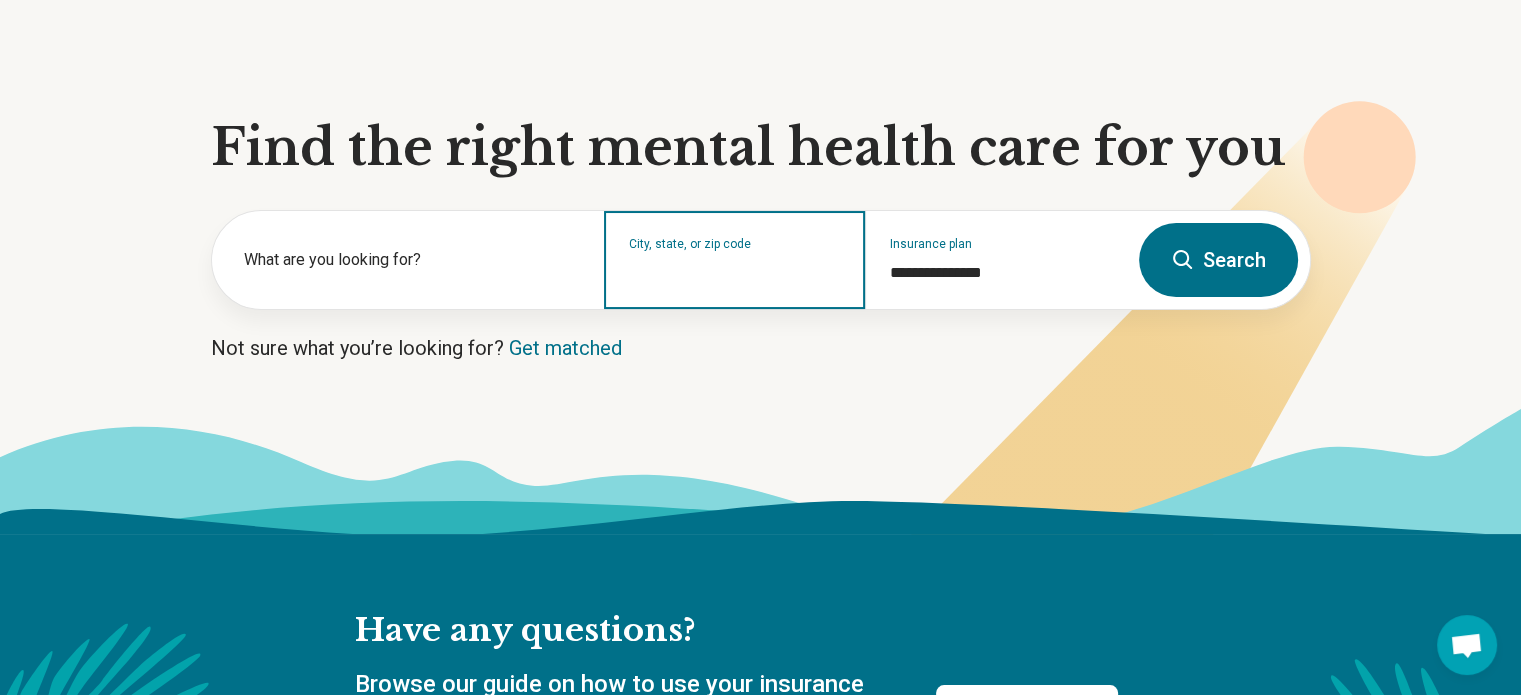 click on "City, state, or zip code" at bounding box center (735, 273) 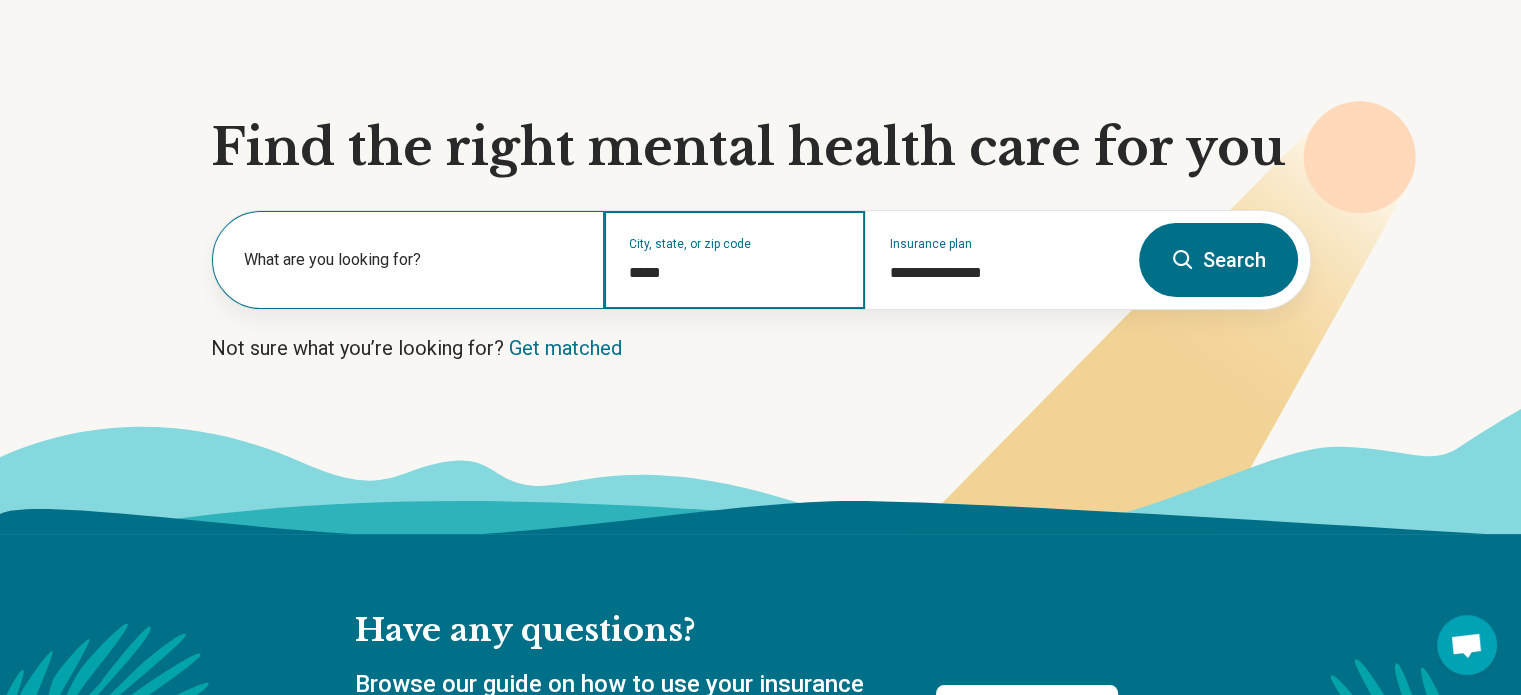 type on "*****" 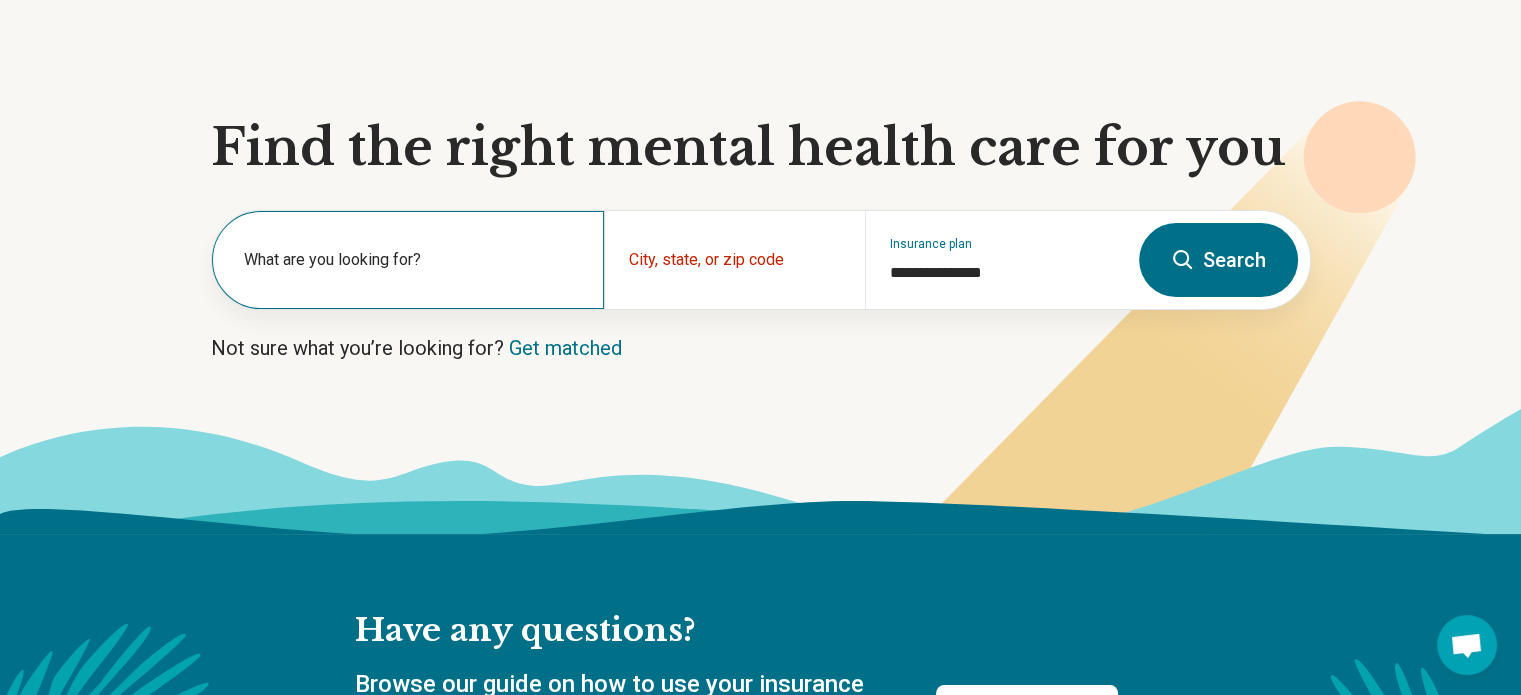 click on "What are you looking for?" at bounding box center [412, 260] 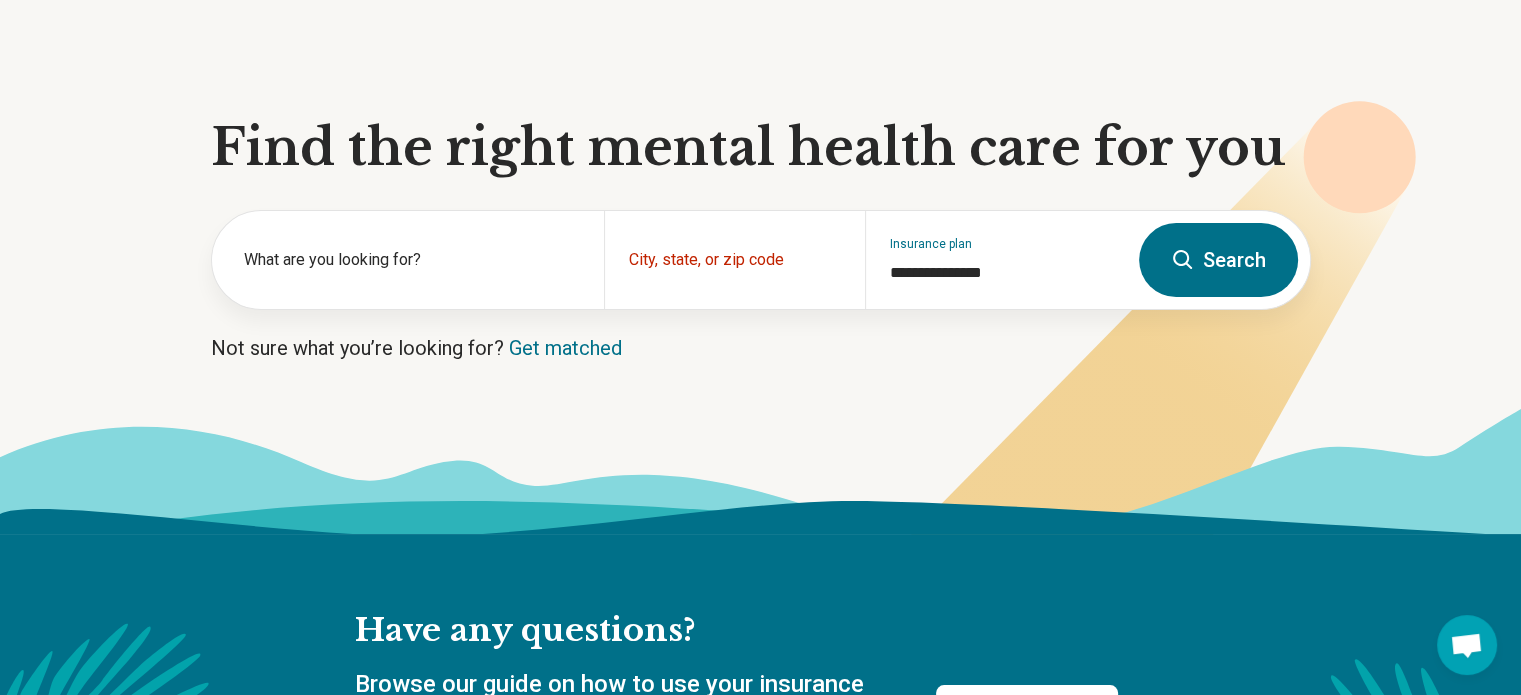 click 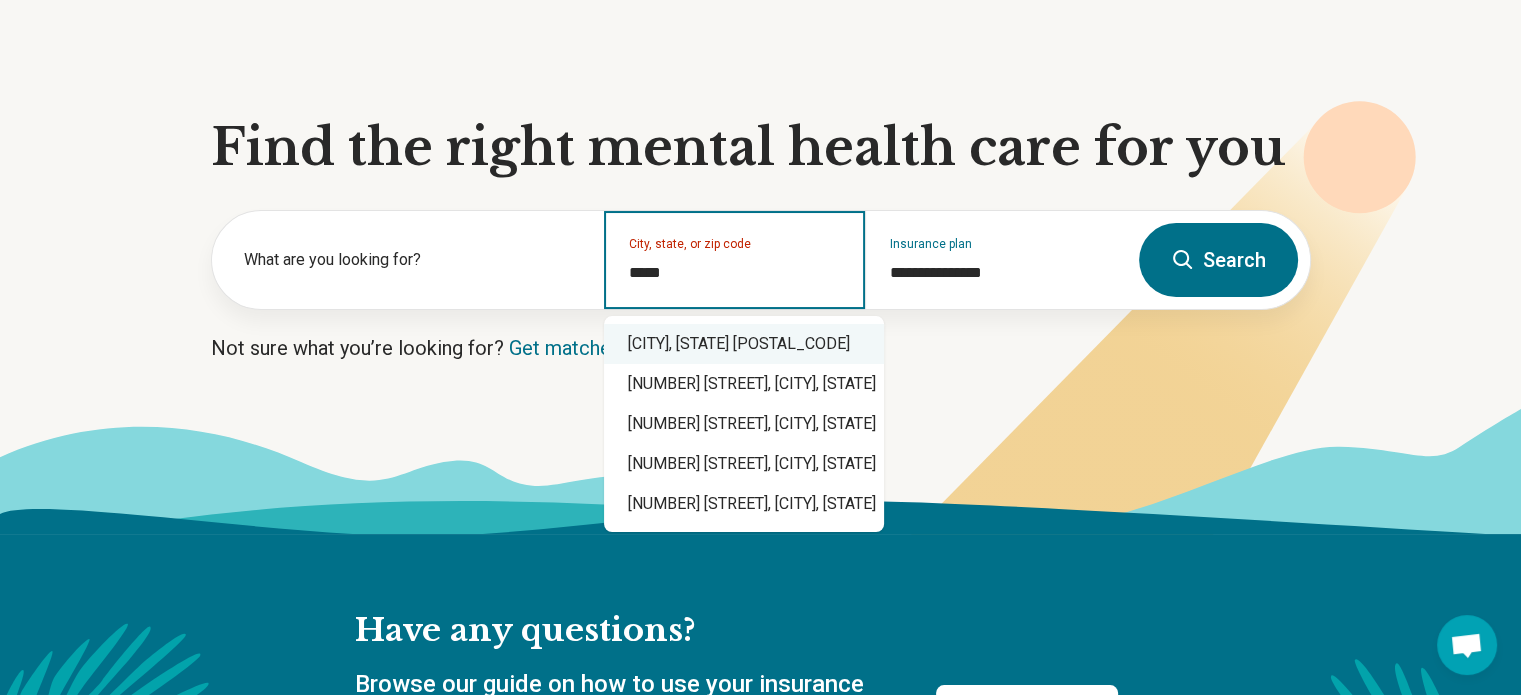 click on "Tallahassee, FL 32306" at bounding box center (744, 344) 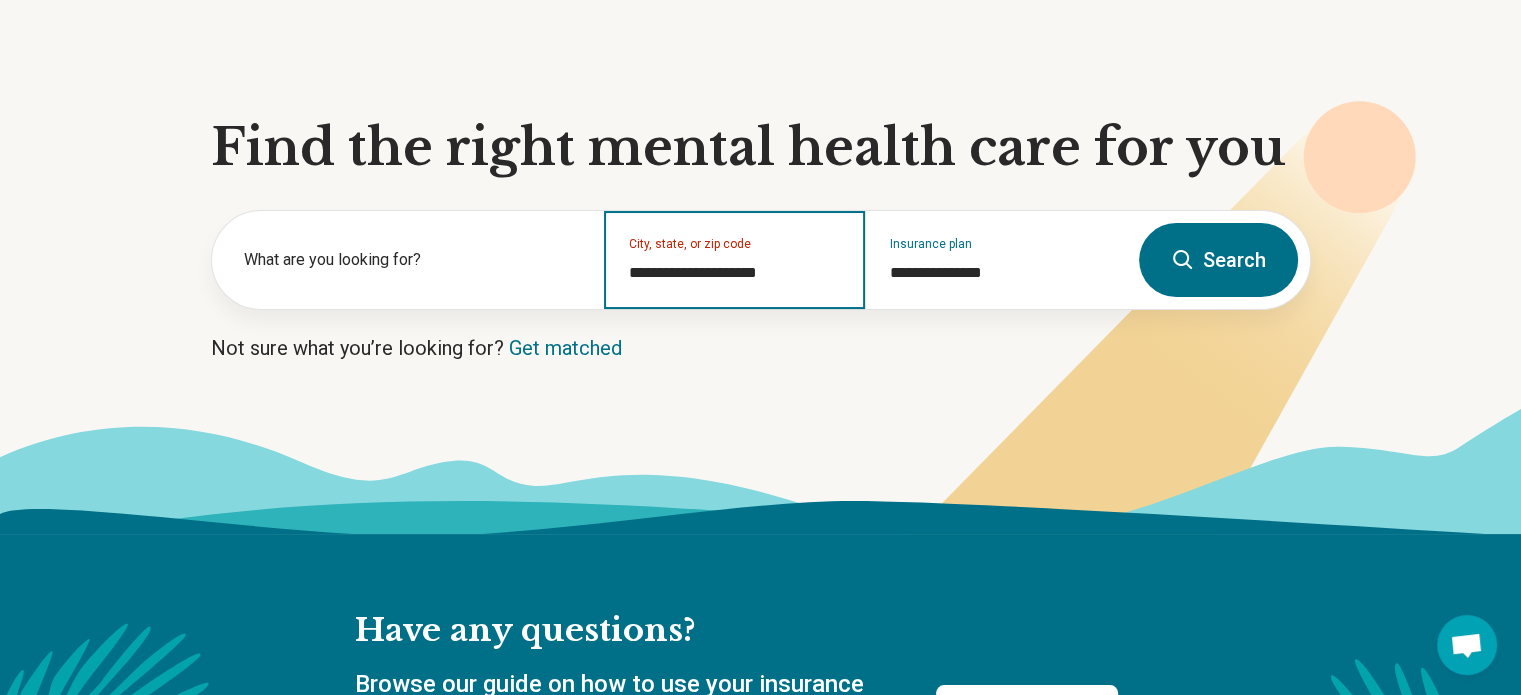 type on "**********" 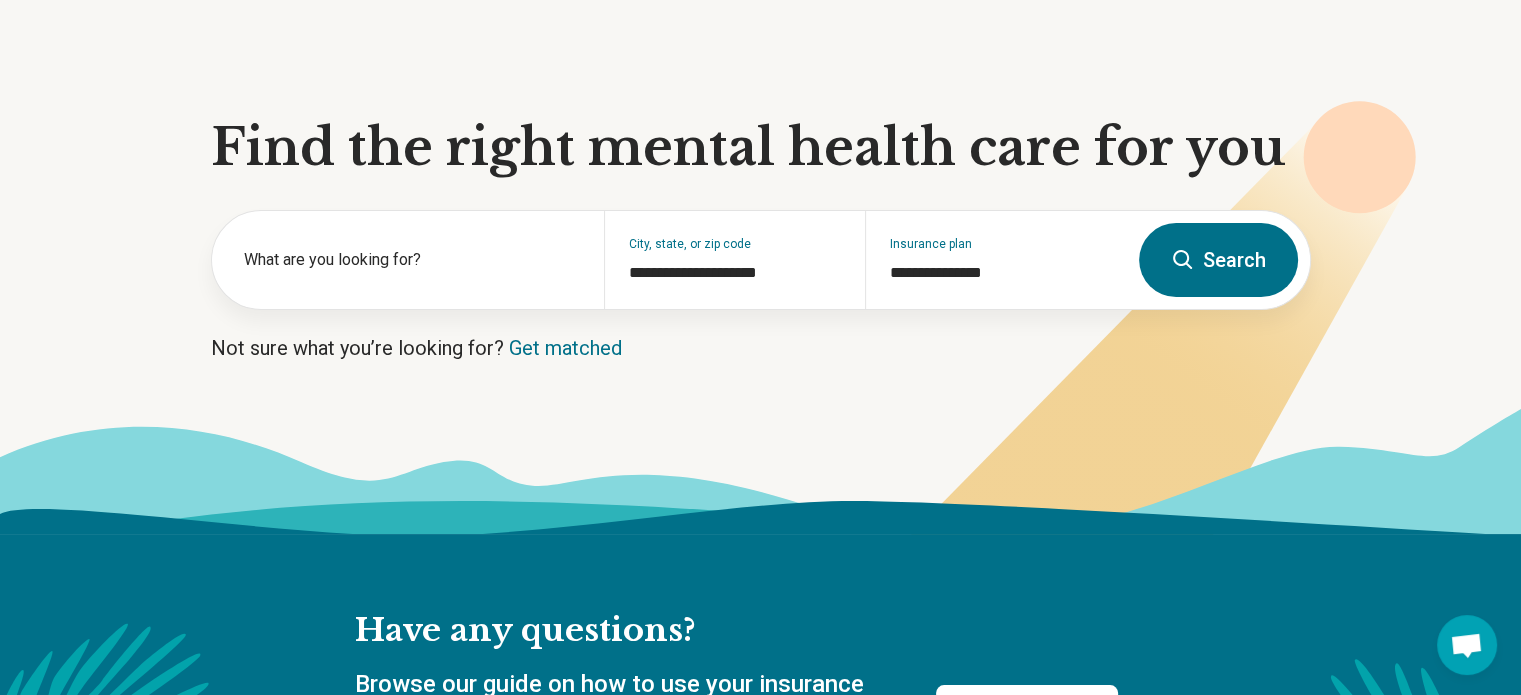 click on "Search" at bounding box center (1218, 260) 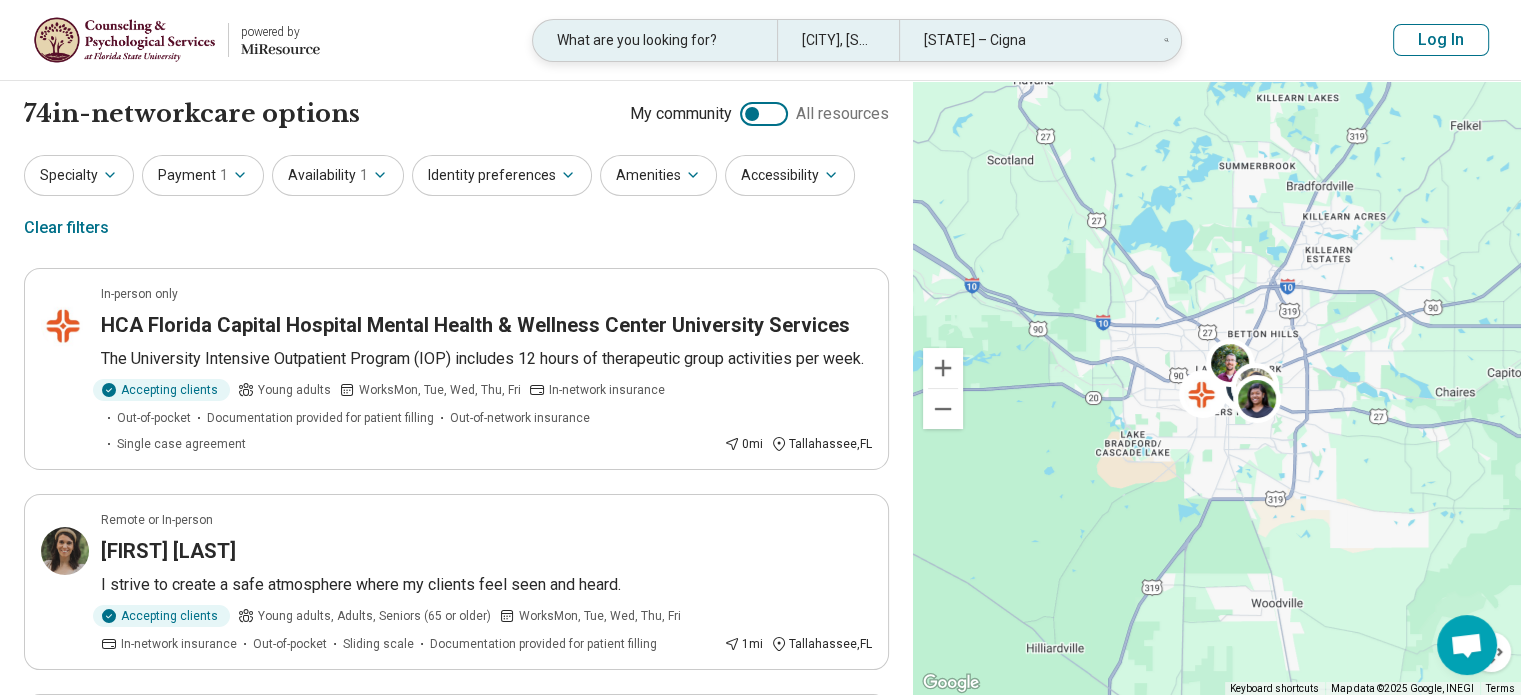 click on "What are you looking for?" at bounding box center (655, 40) 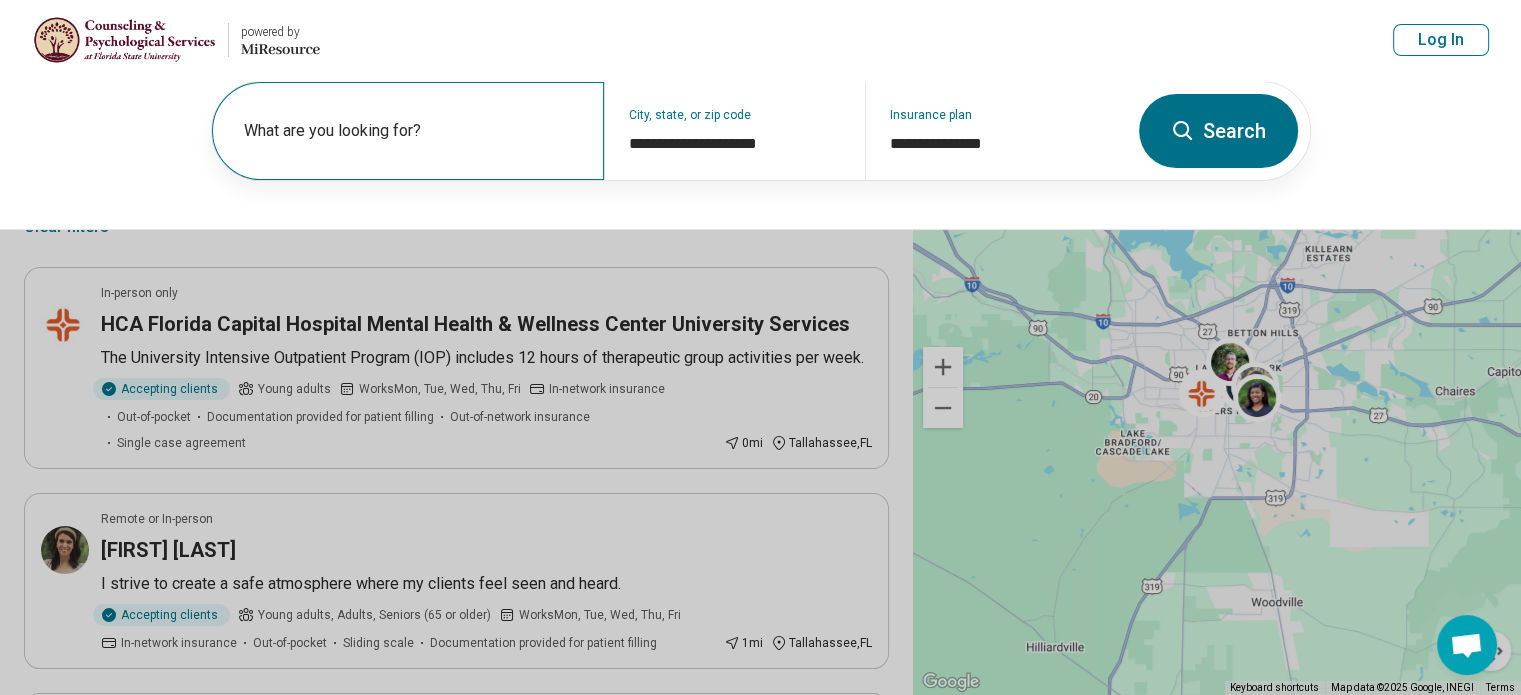 click on "What are you looking for?" at bounding box center (412, 131) 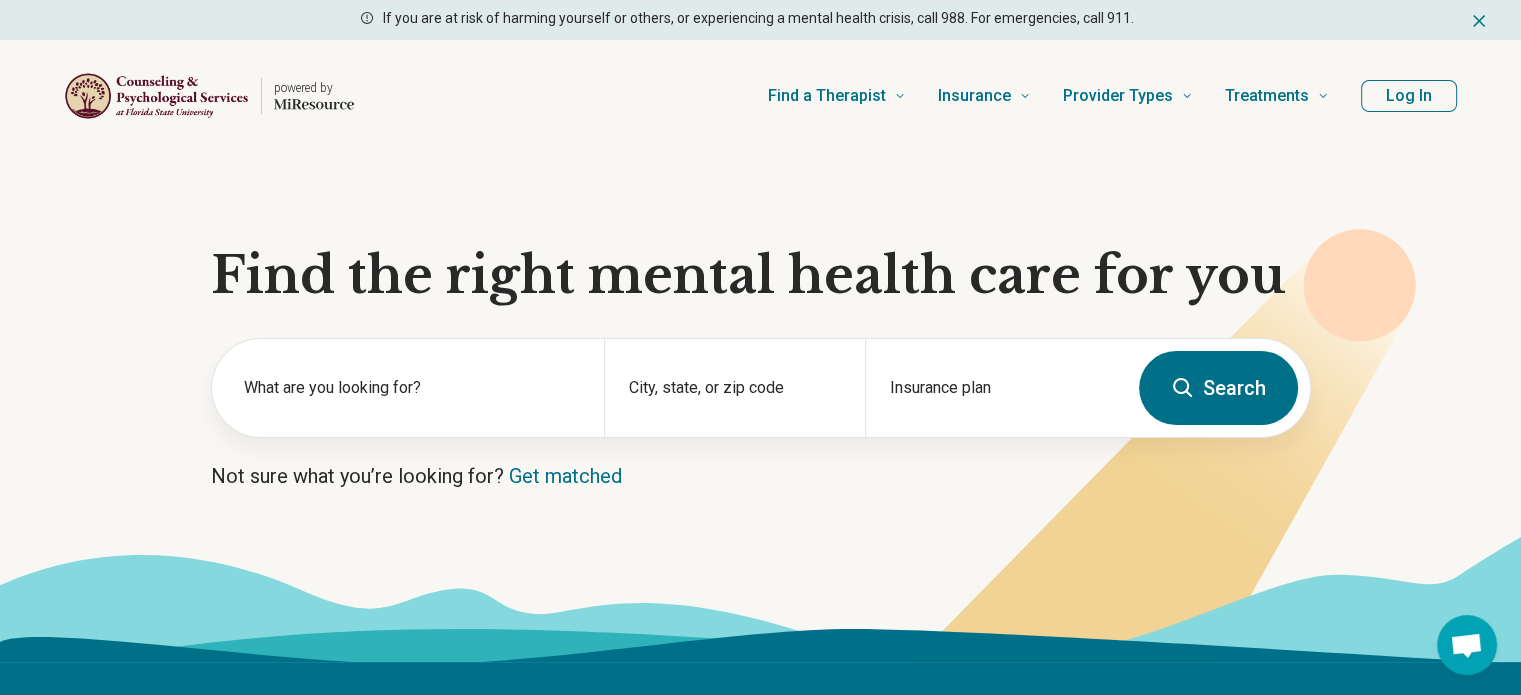 scroll, scrollTop: 128, scrollLeft: 0, axis: vertical 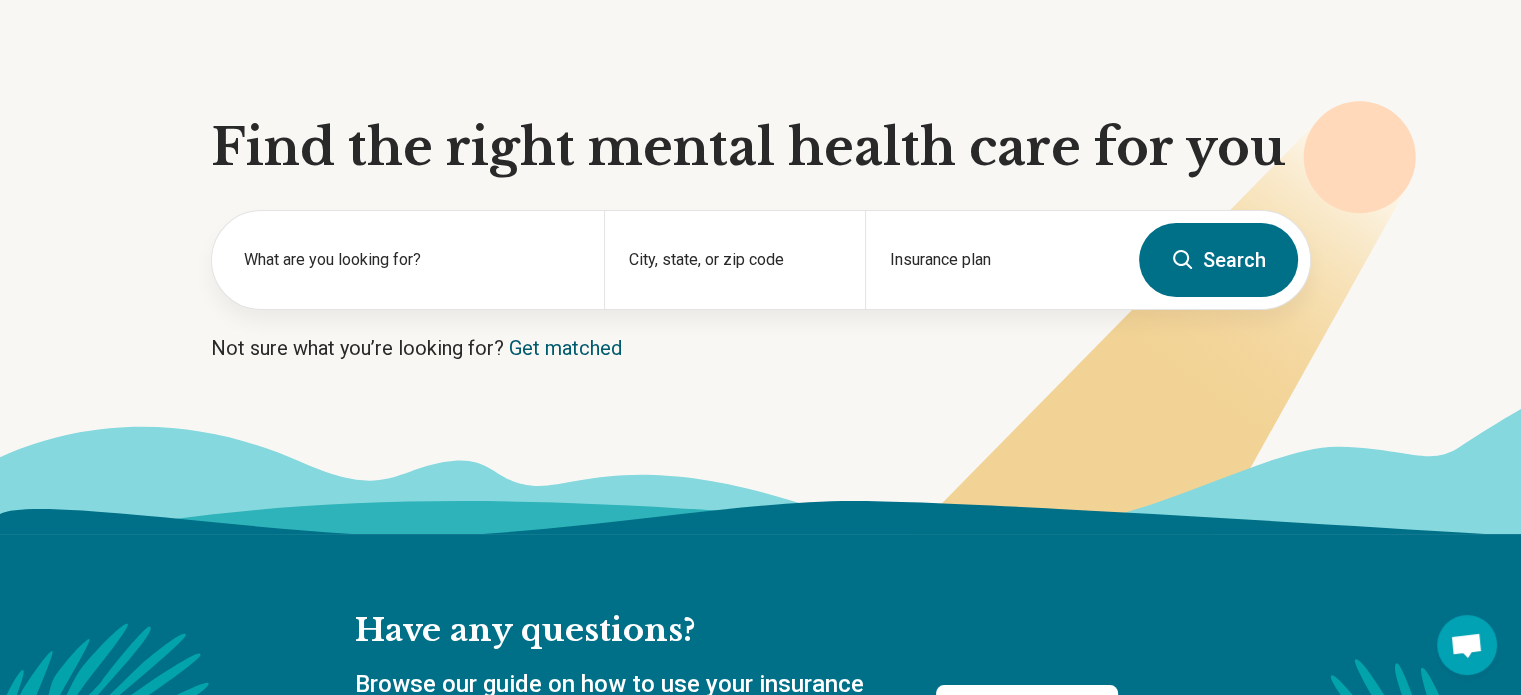 click on "Get matched" at bounding box center [565, 348] 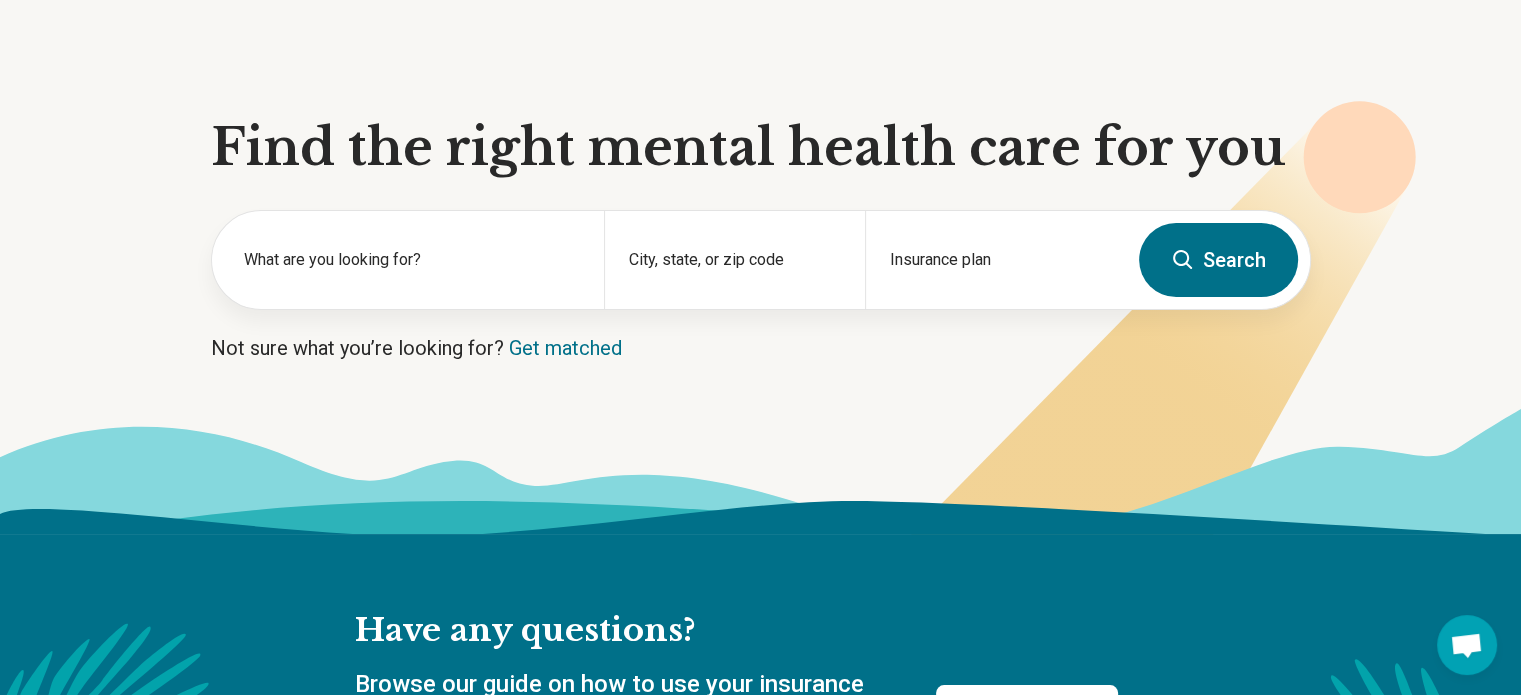 scroll, scrollTop: 0, scrollLeft: 0, axis: both 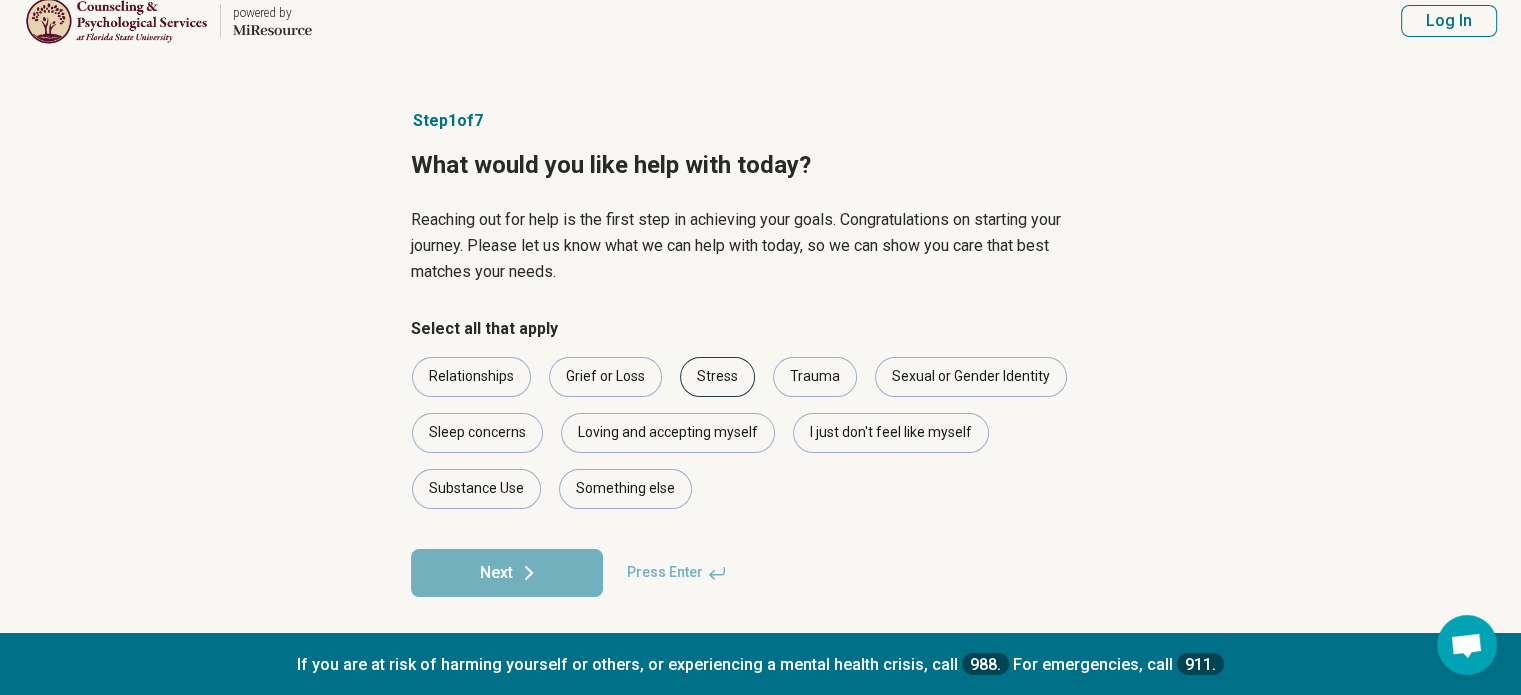click on "Stress" at bounding box center (717, 377) 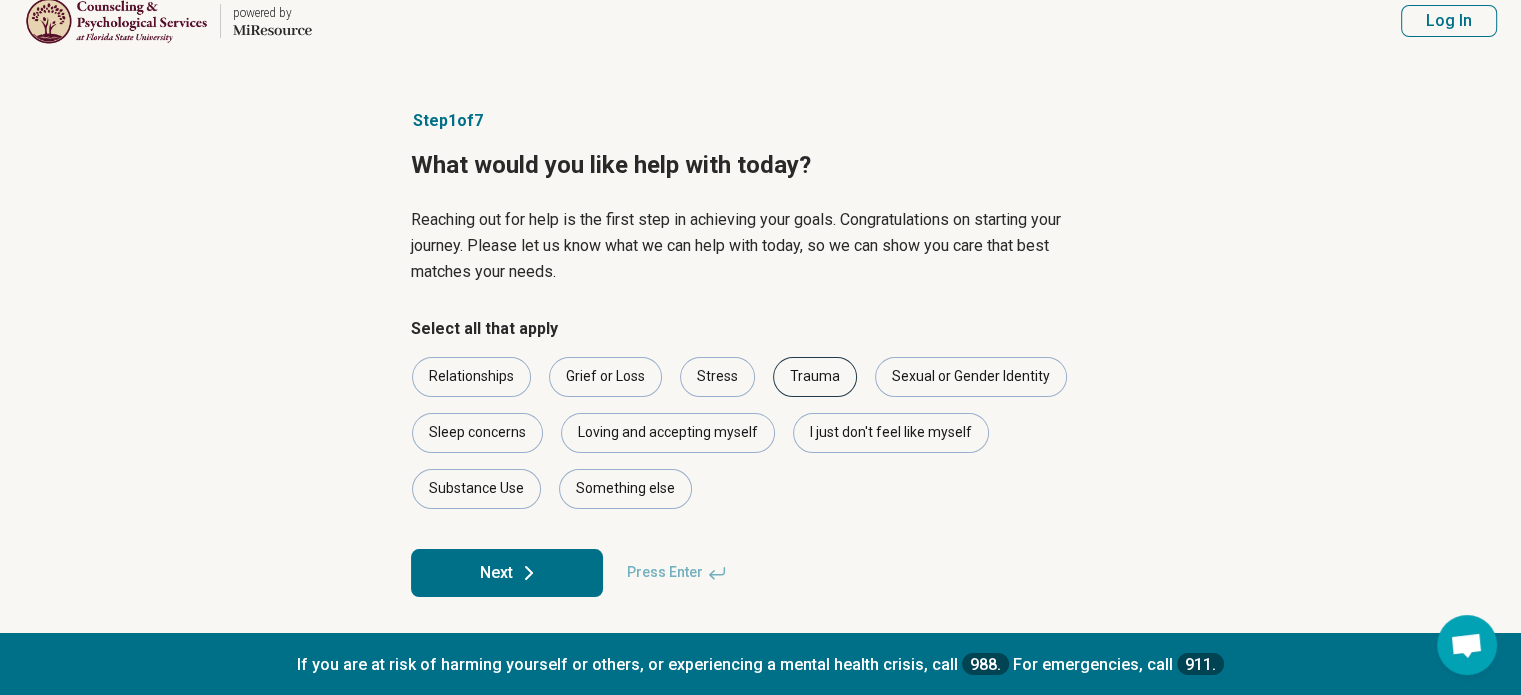 click on "Trauma" at bounding box center [815, 377] 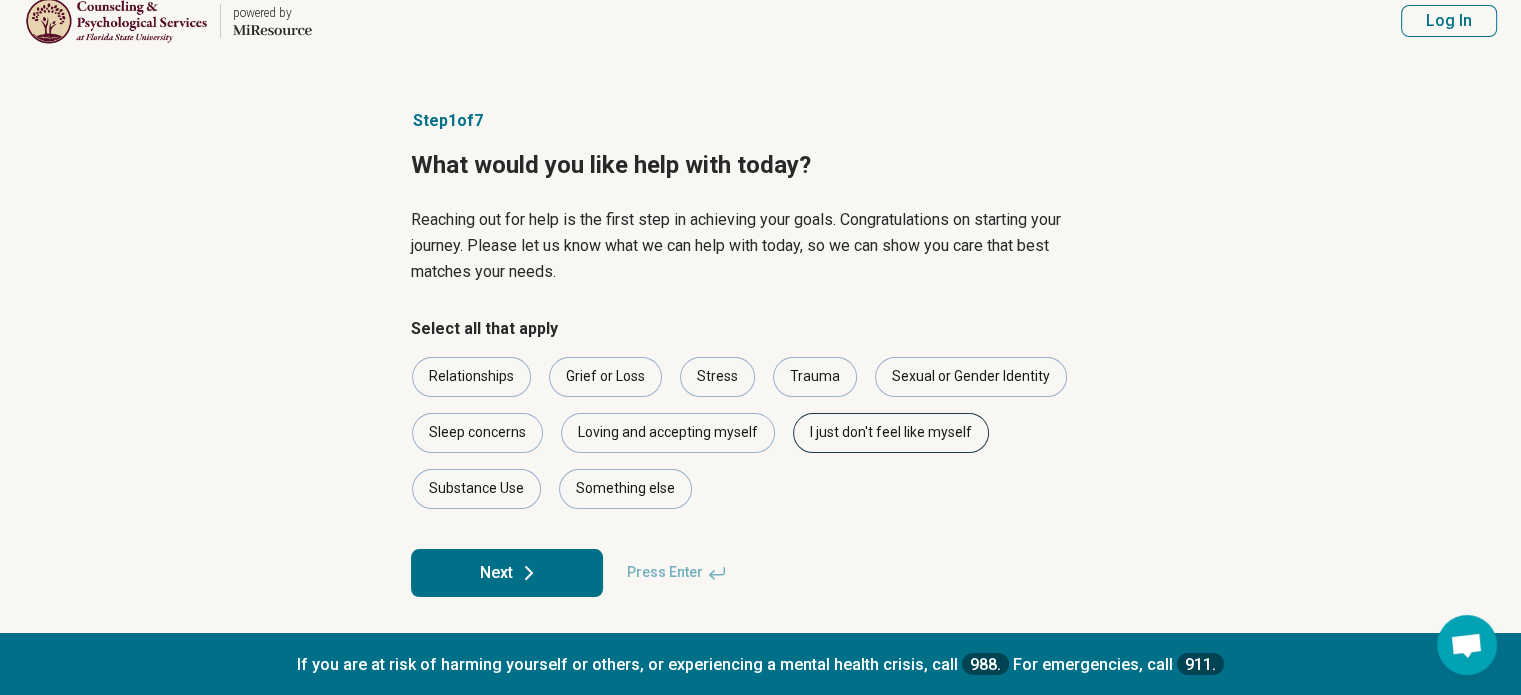 click on "I just don't feel like myself" at bounding box center (891, 433) 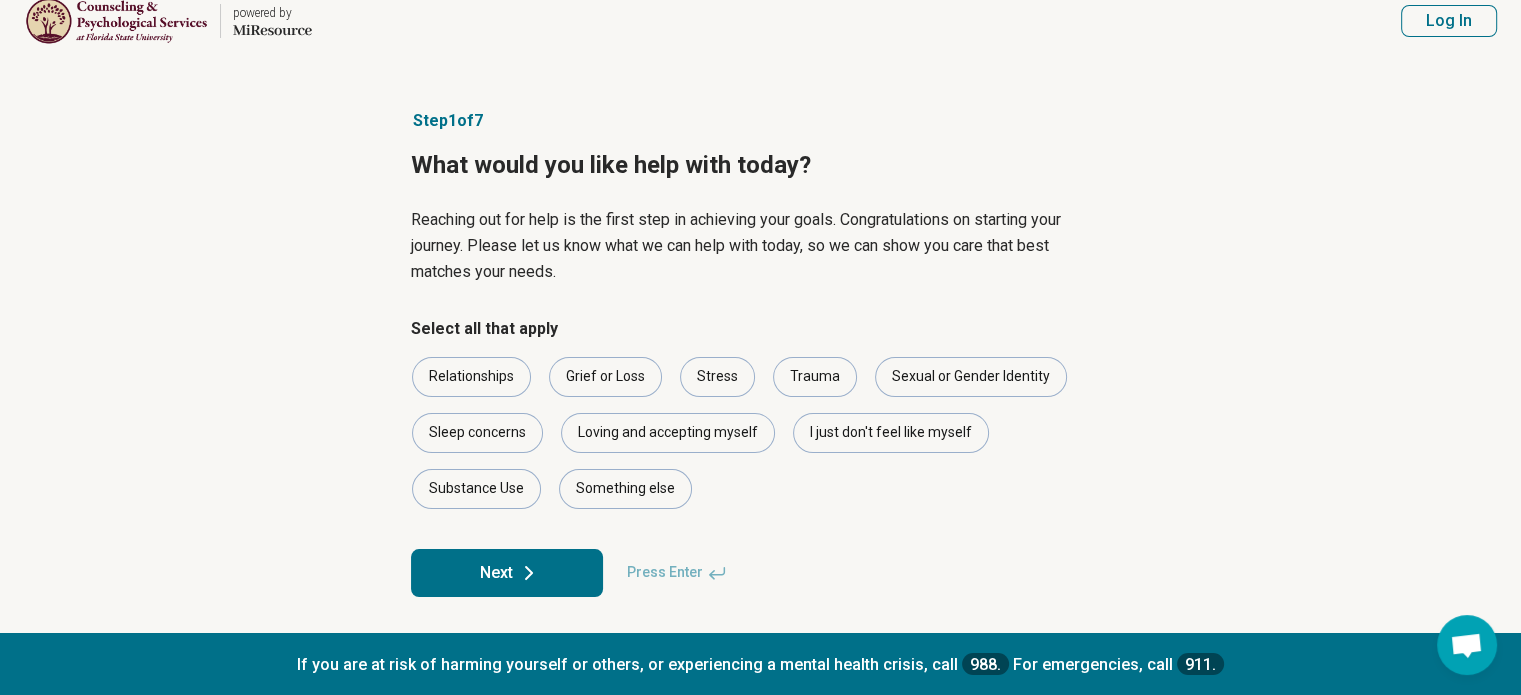 click on "Next" at bounding box center [507, 573] 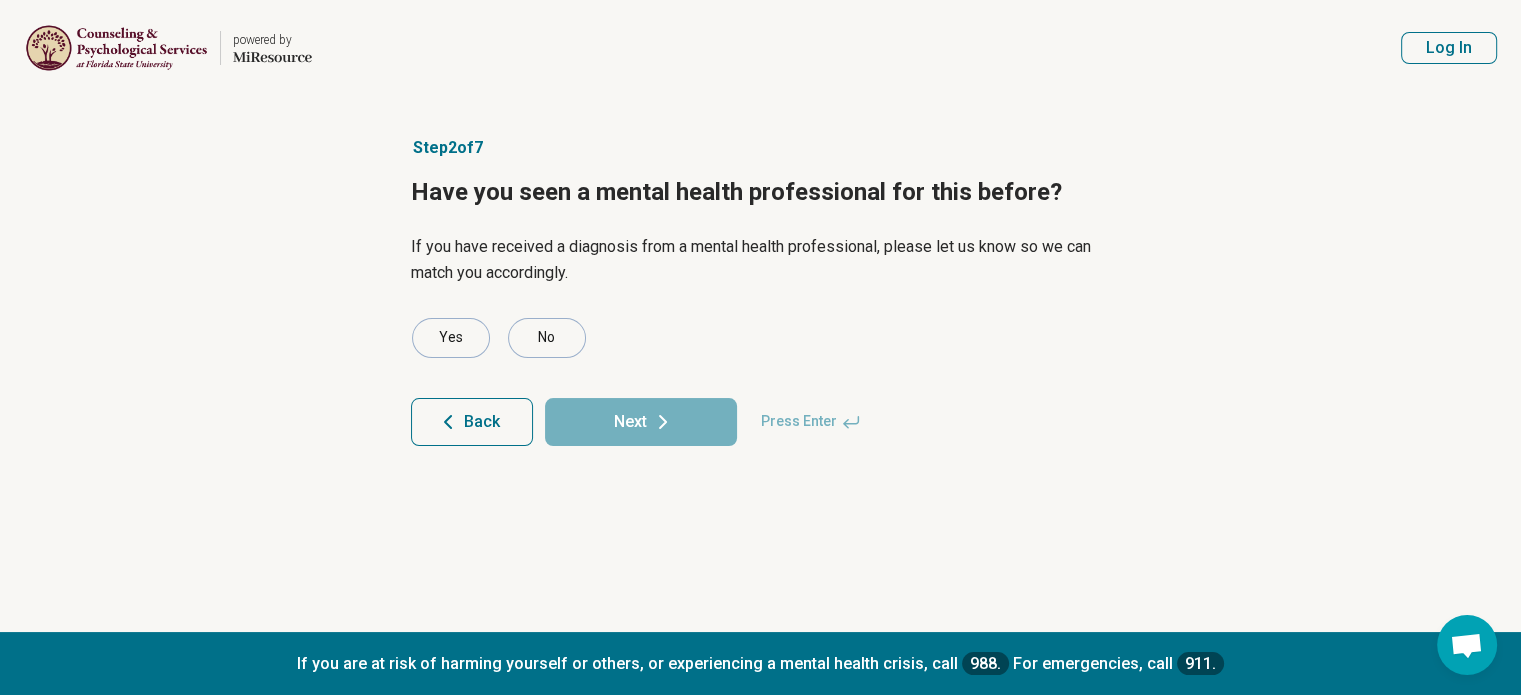 scroll, scrollTop: 0, scrollLeft: 0, axis: both 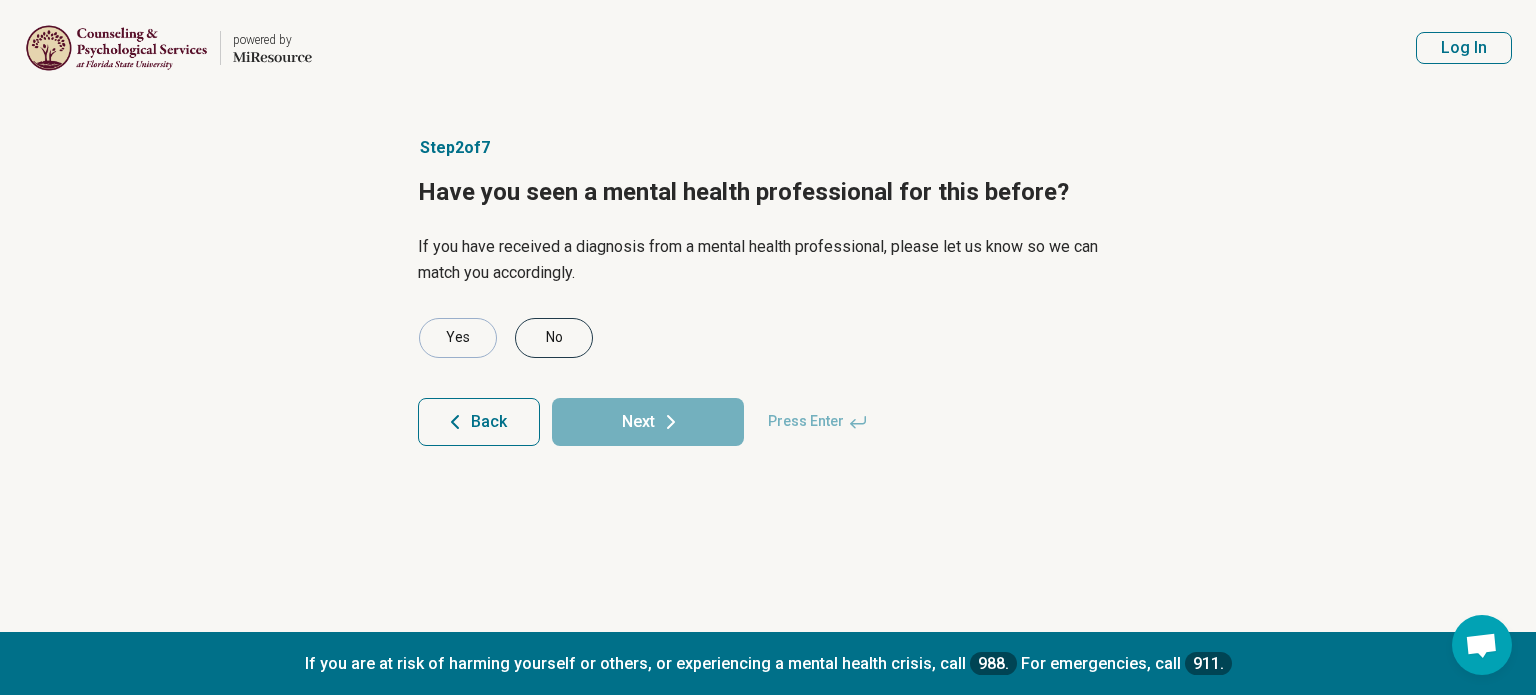 click on "No" at bounding box center (554, 338) 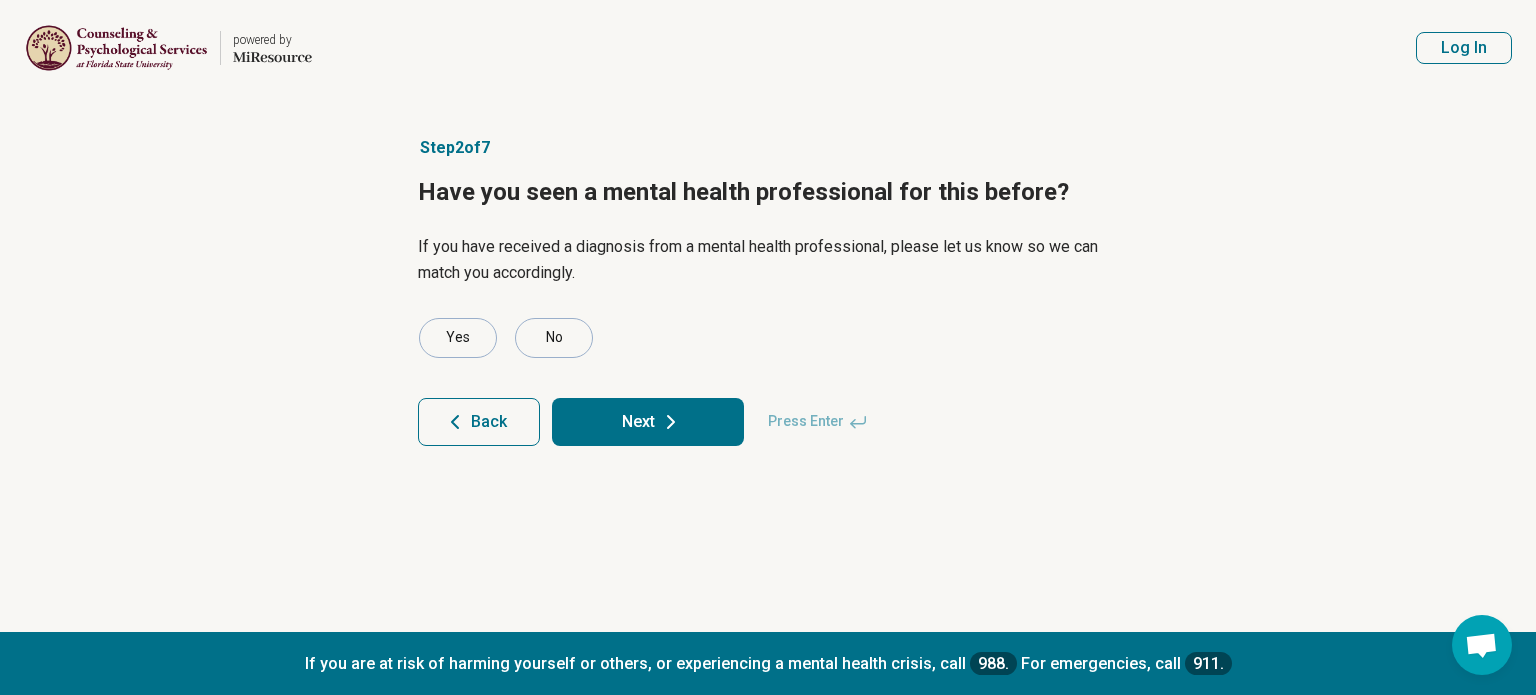 click on "Next" at bounding box center [648, 422] 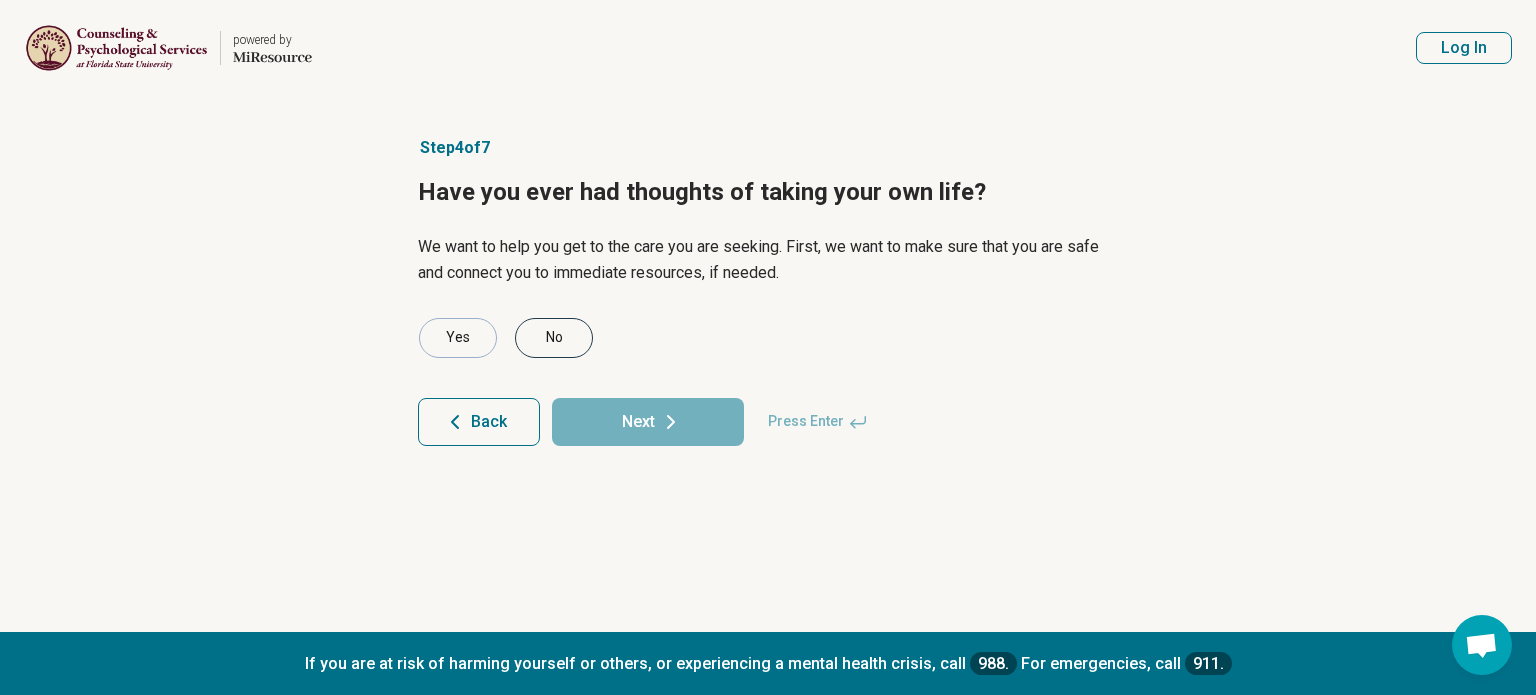 click on "No" at bounding box center [554, 338] 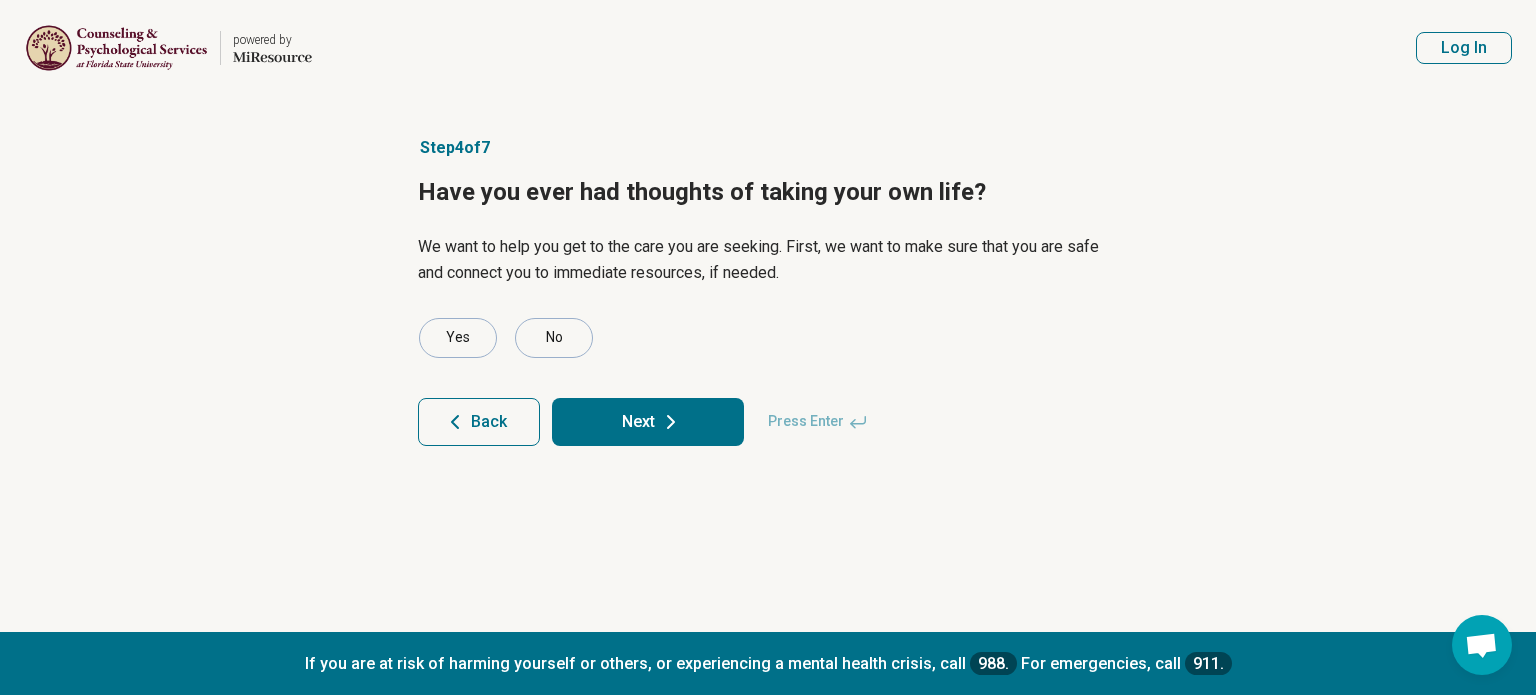 click on "Next" at bounding box center [648, 422] 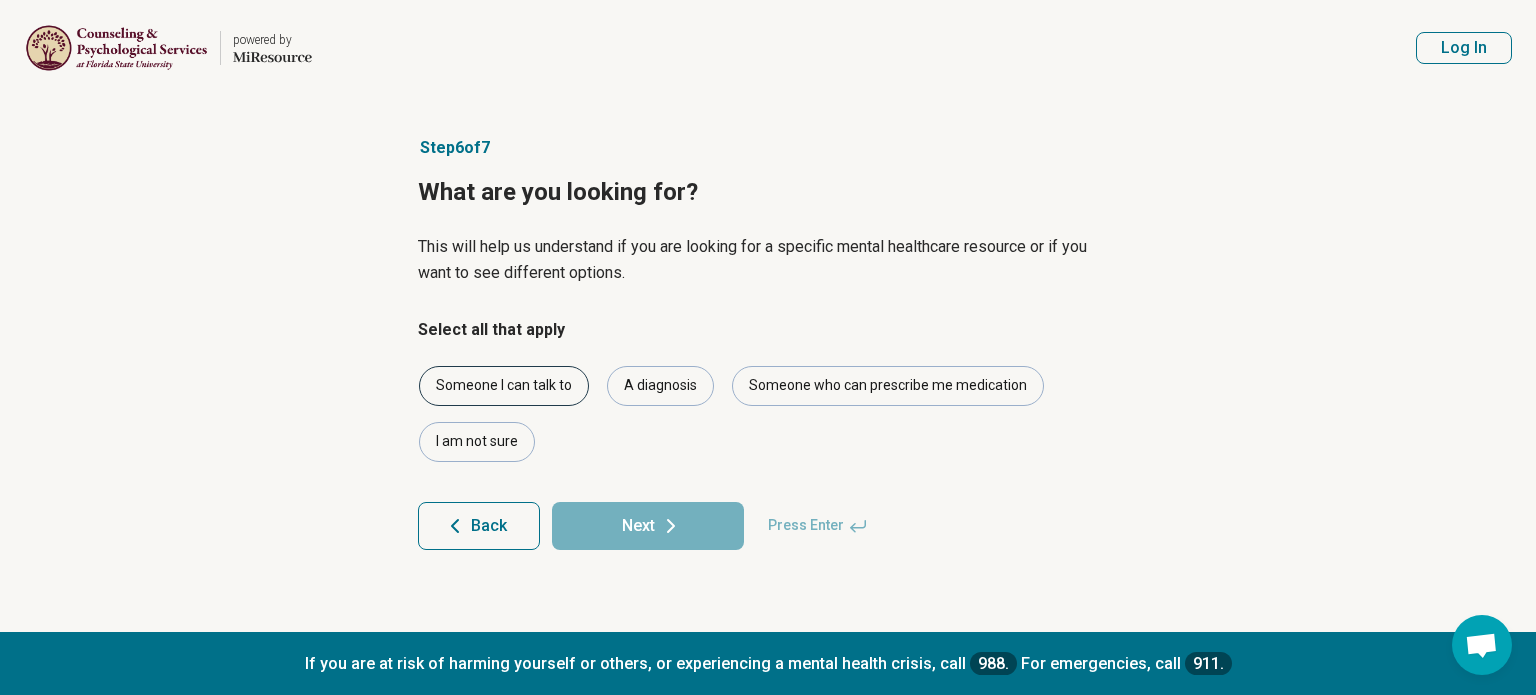 click on "Someone I can talk to" at bounding box center (504, 386) 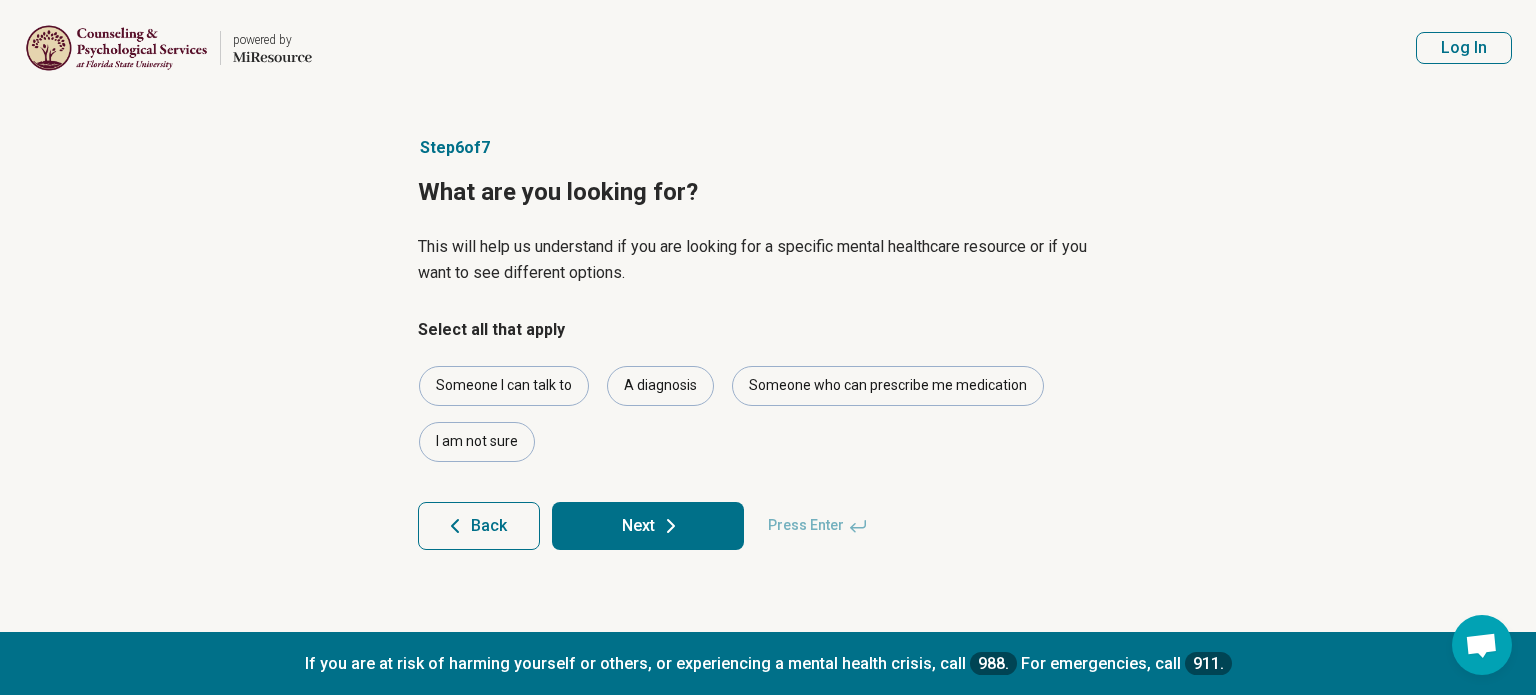 click on "Next" at bounding box center [648, 526] 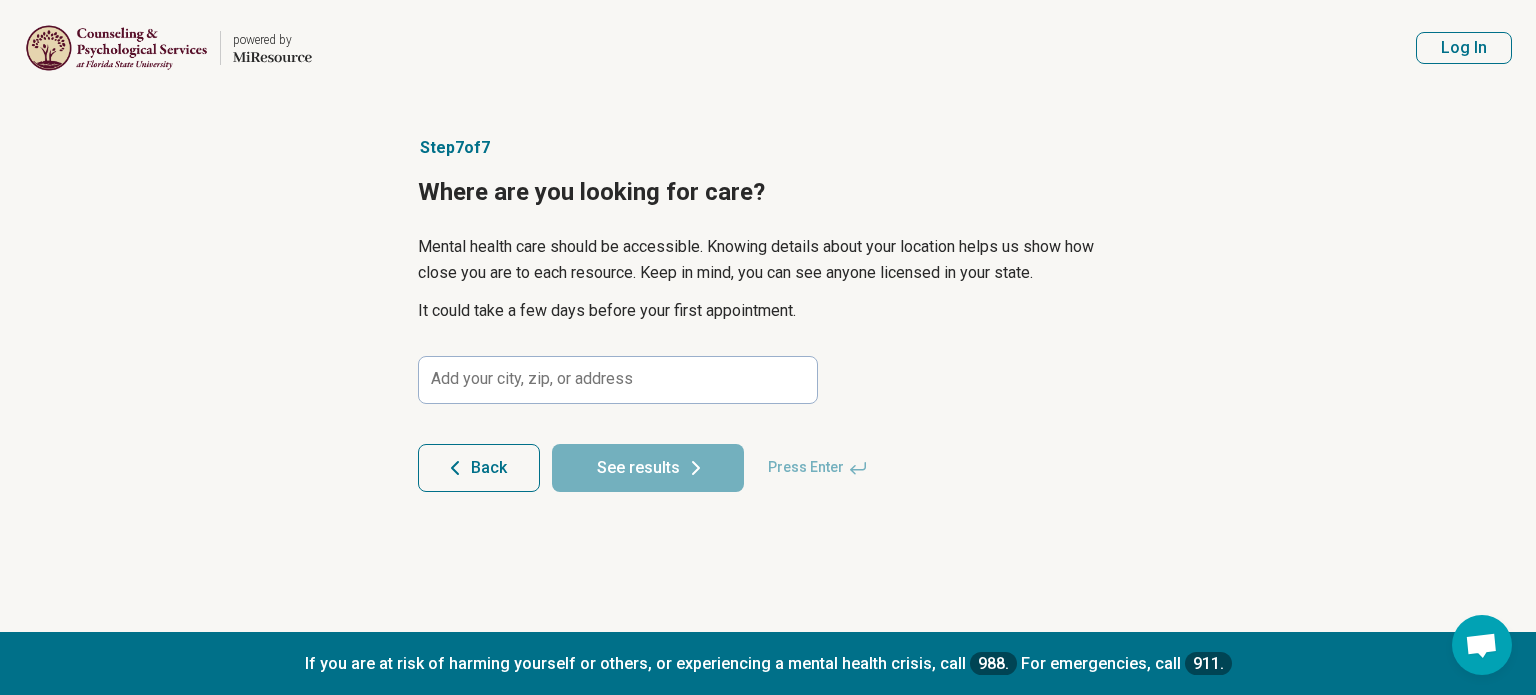 click on "Back" at bounding box center (479, 468) 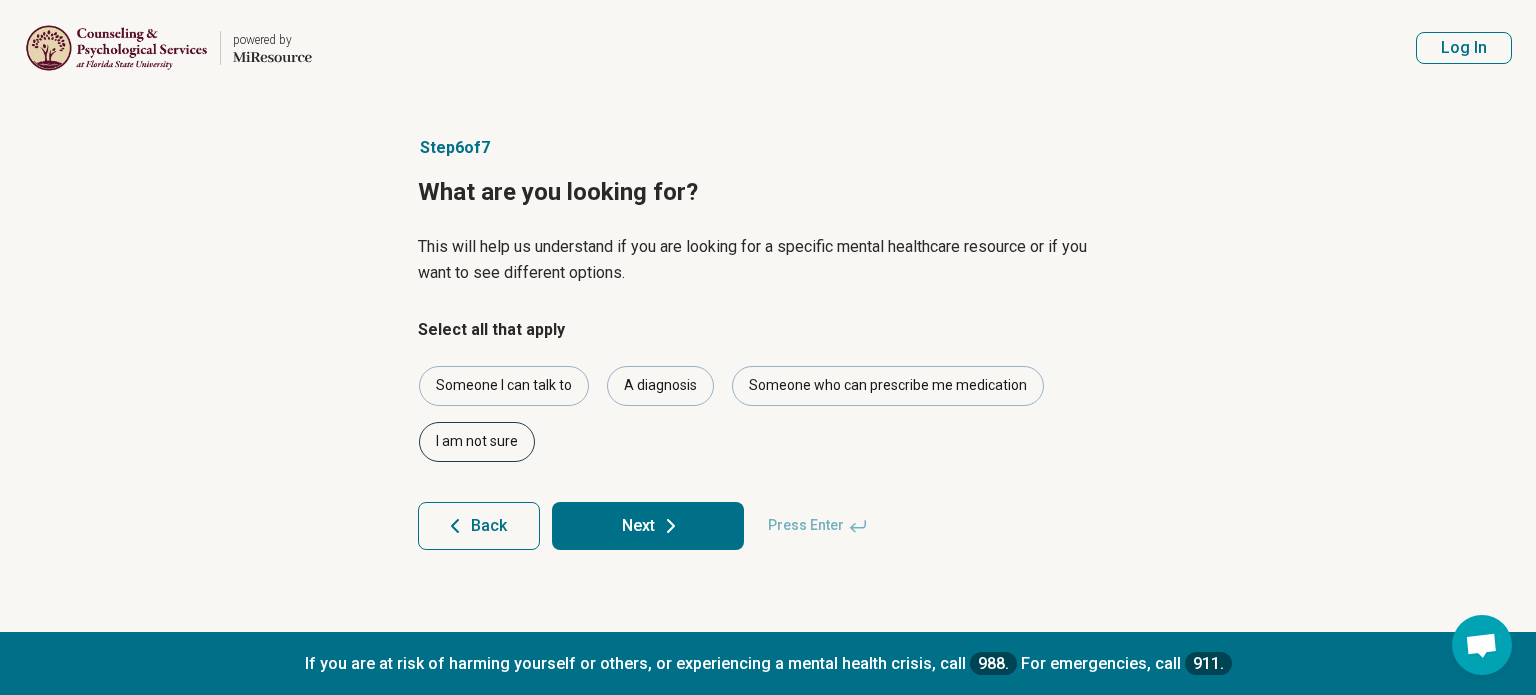 click on "I am not sure" at bounding box center (477, 442) 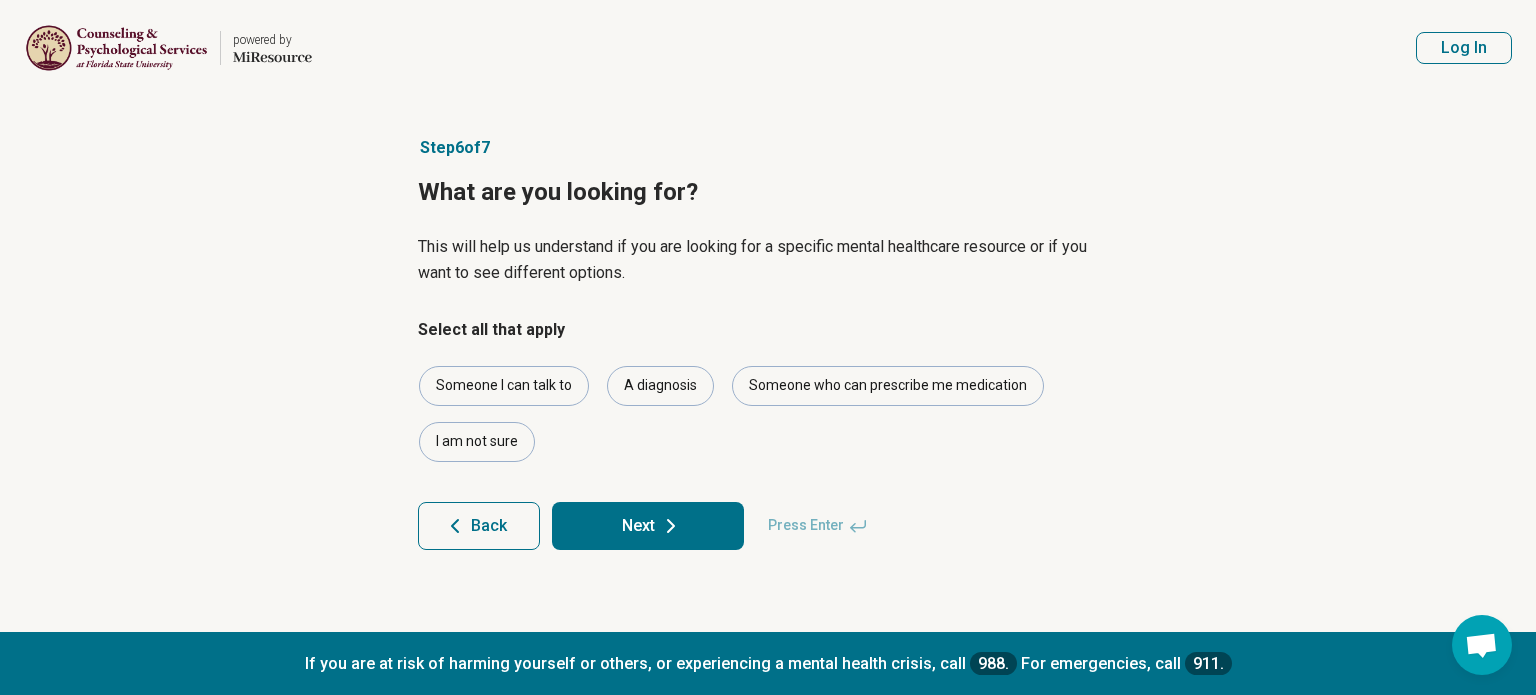 click on "Next" at bounding box center [648, 526] 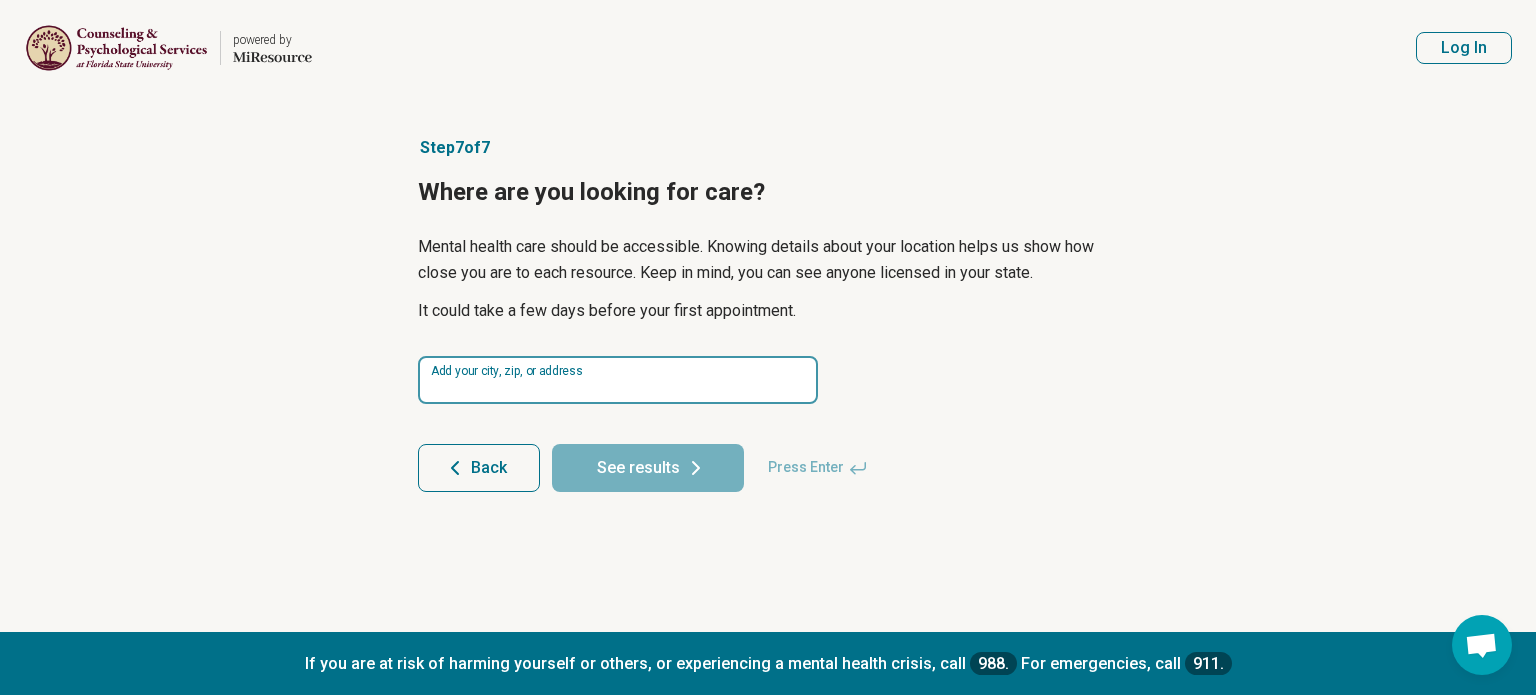 click at bounding box center [618, 380] 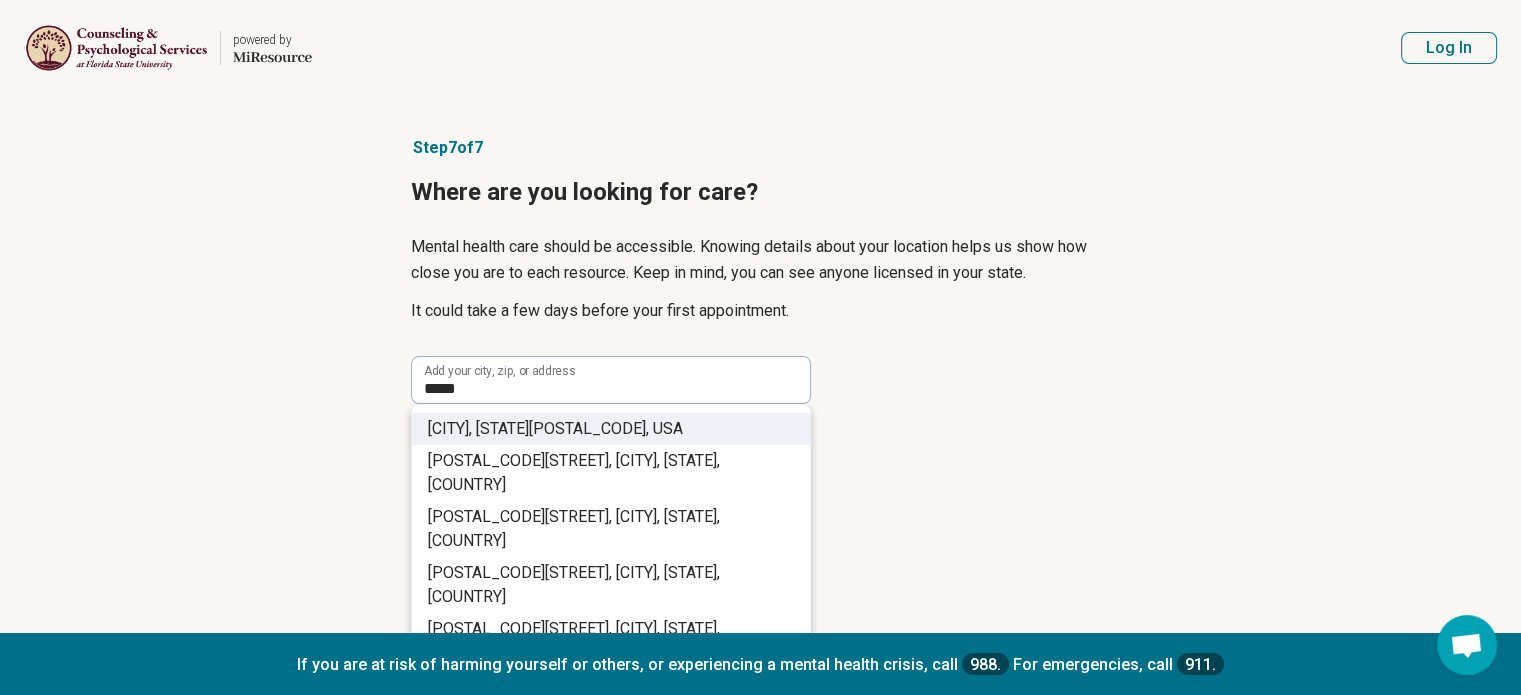 click on "Tallahassee, FL  32306 , USA" at bounding box center [611, 429] 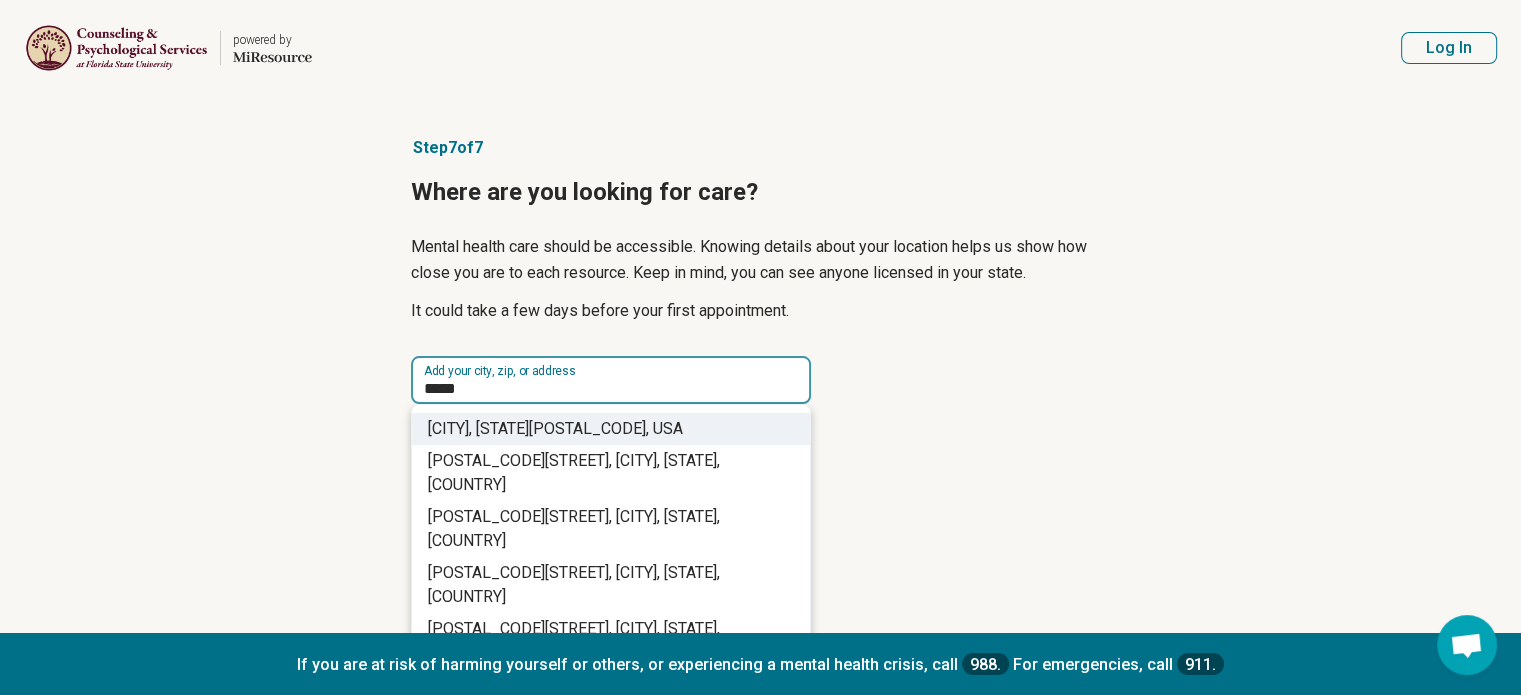 type on "**********" 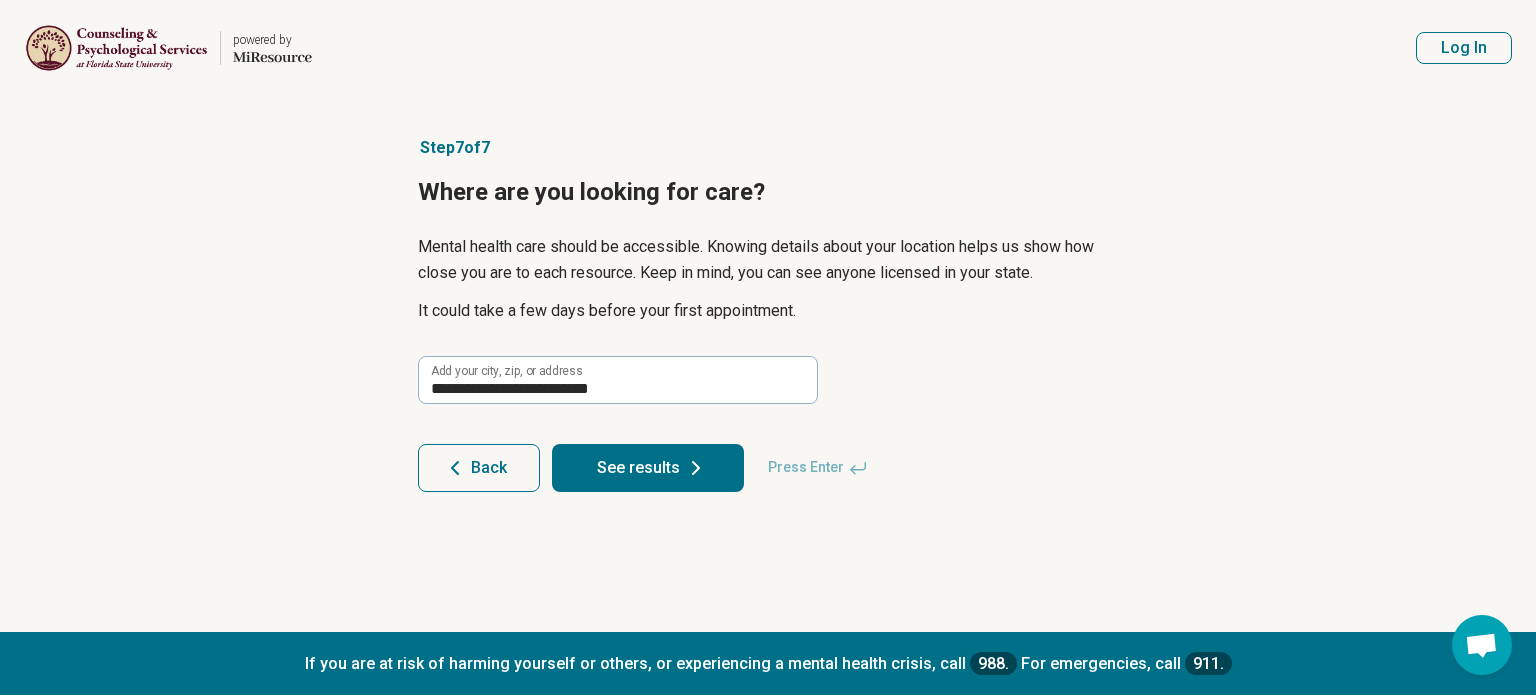click on "See results" at bounding box center [648, 468] 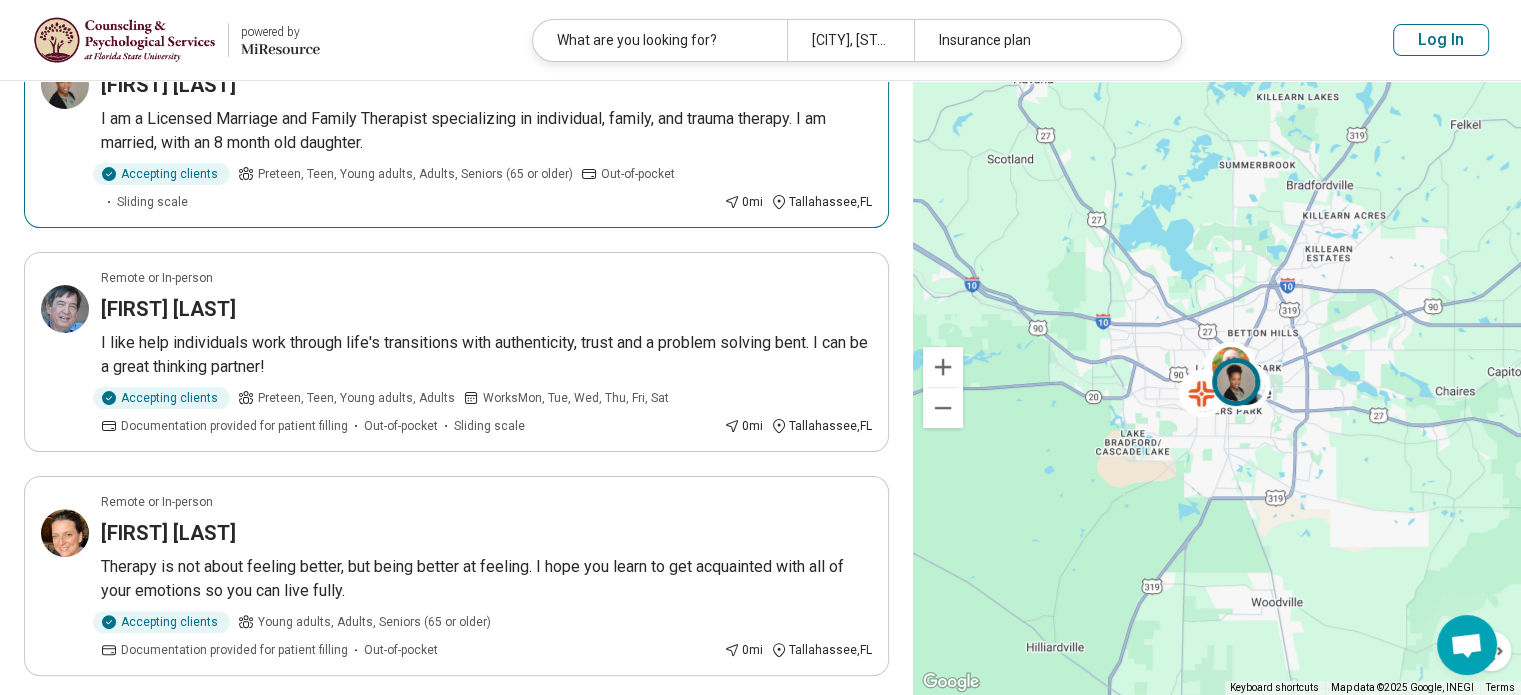 scroll, scrollTop: 467, scrollLeft: 0, axis: vertical 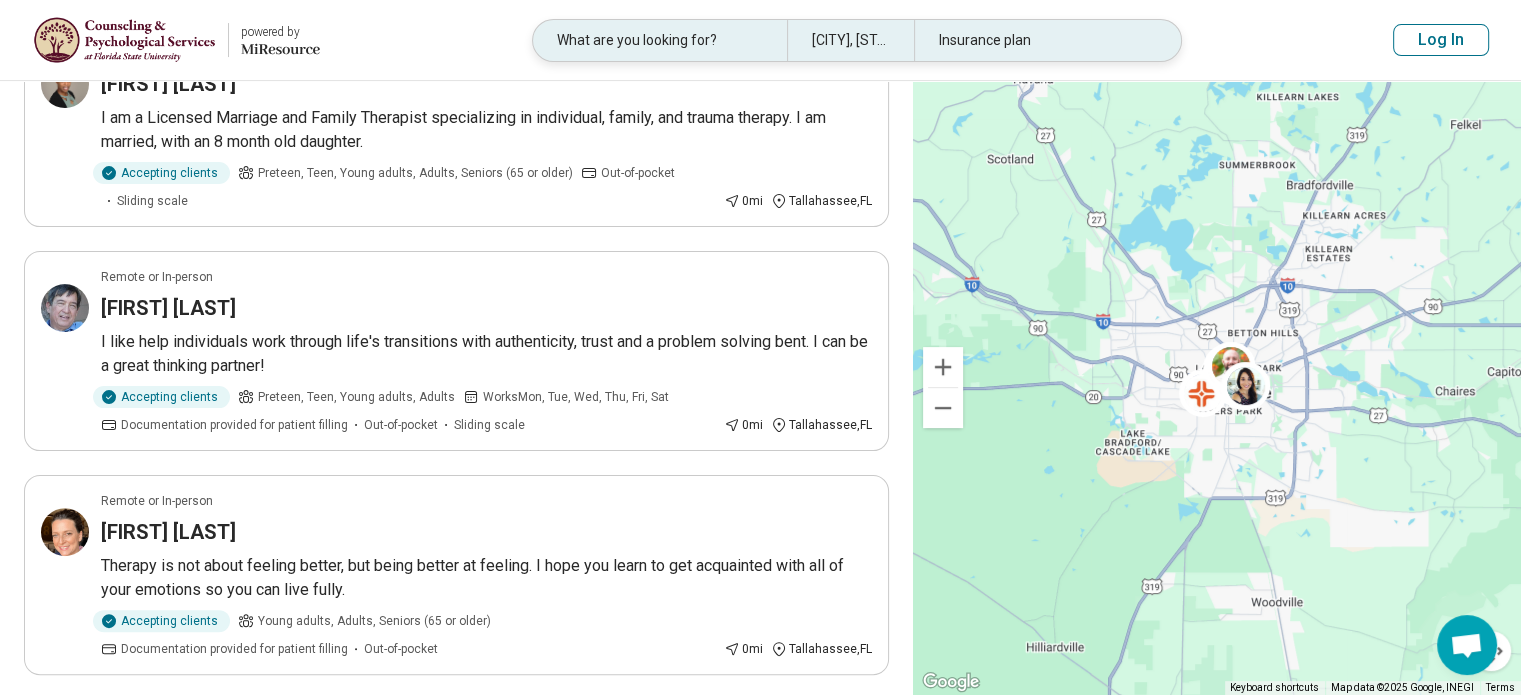 click on "Insurance plan" at bounding box center (1041, 40) 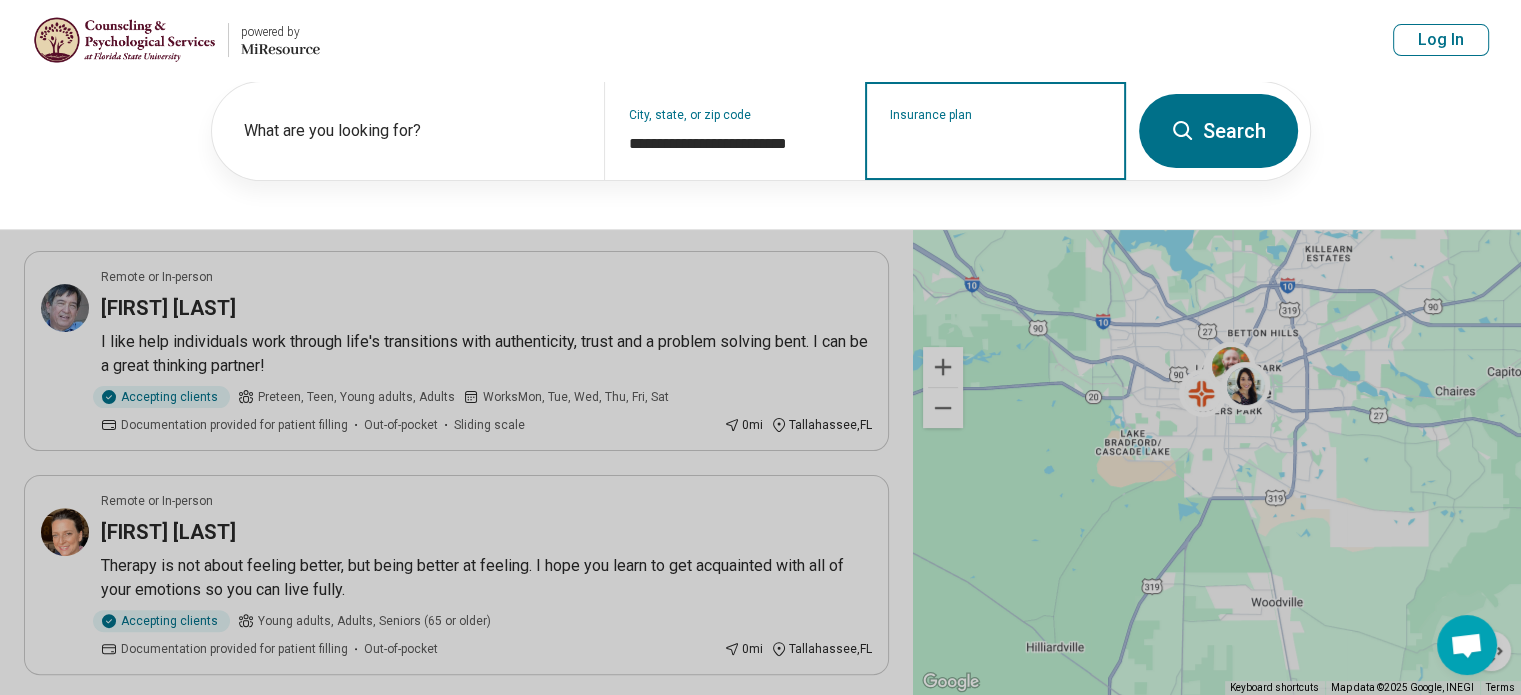 click on "Insurance plan" at bounding box center [996, 144] 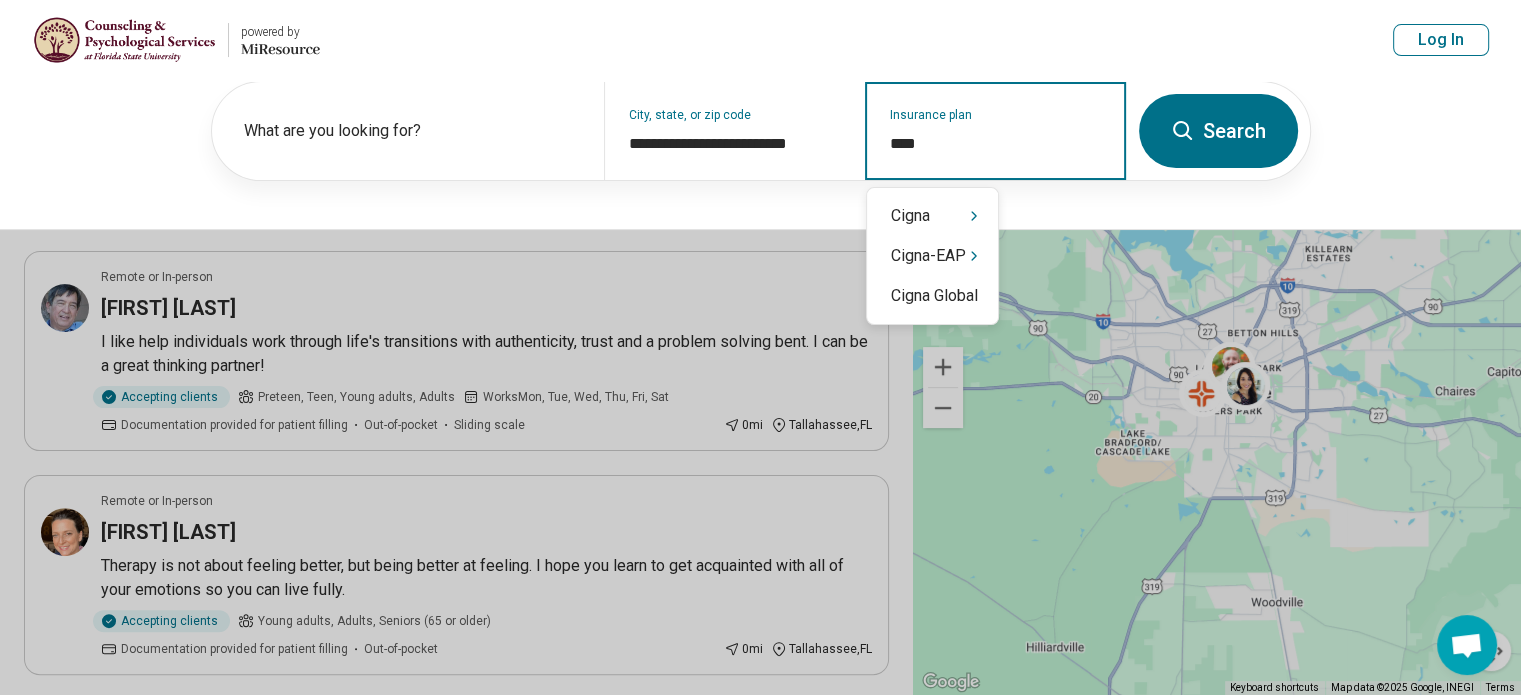type on "*****" 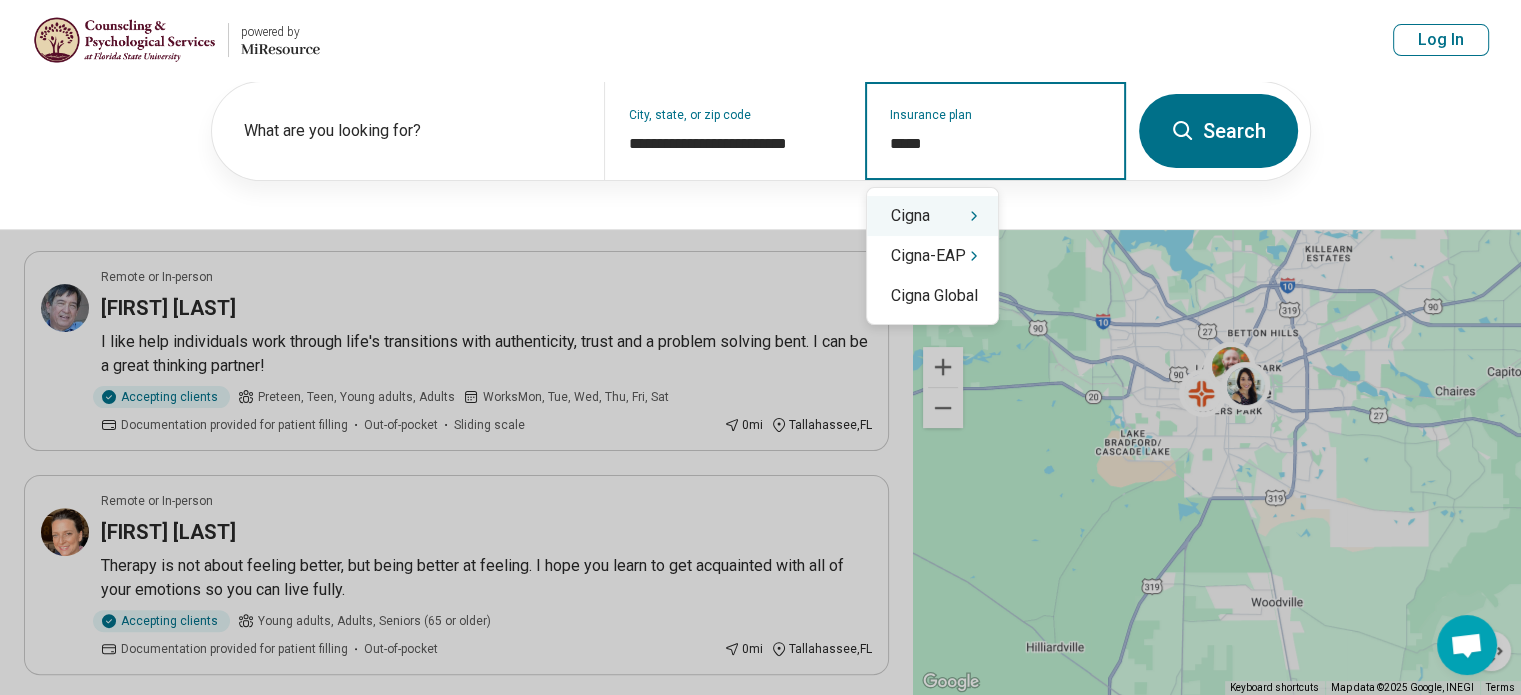 click on "Cigna" at bounding box center (932, 216) 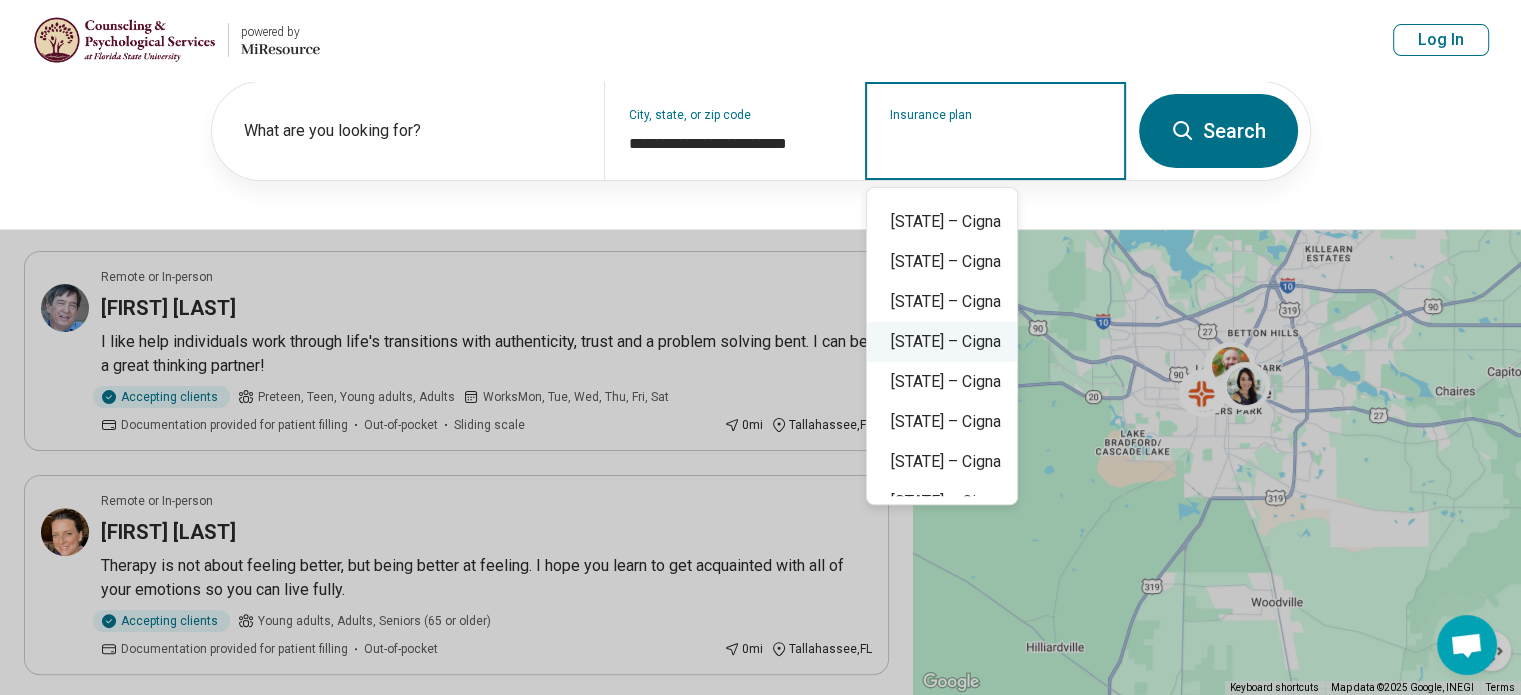 scroll, scrollTop: 0, scrollLeft: 0, axis: both 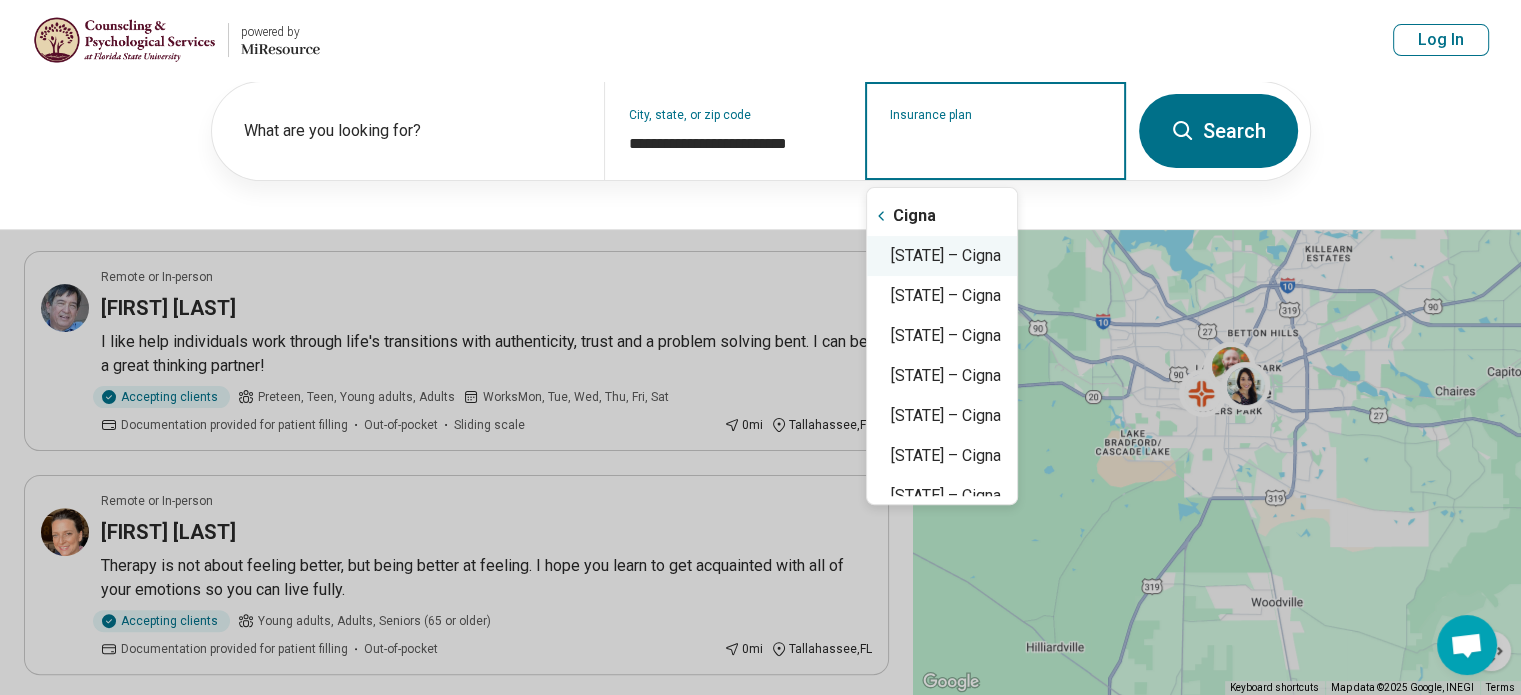 click on "Florida – Cigna" at bounding box center (942, 256) 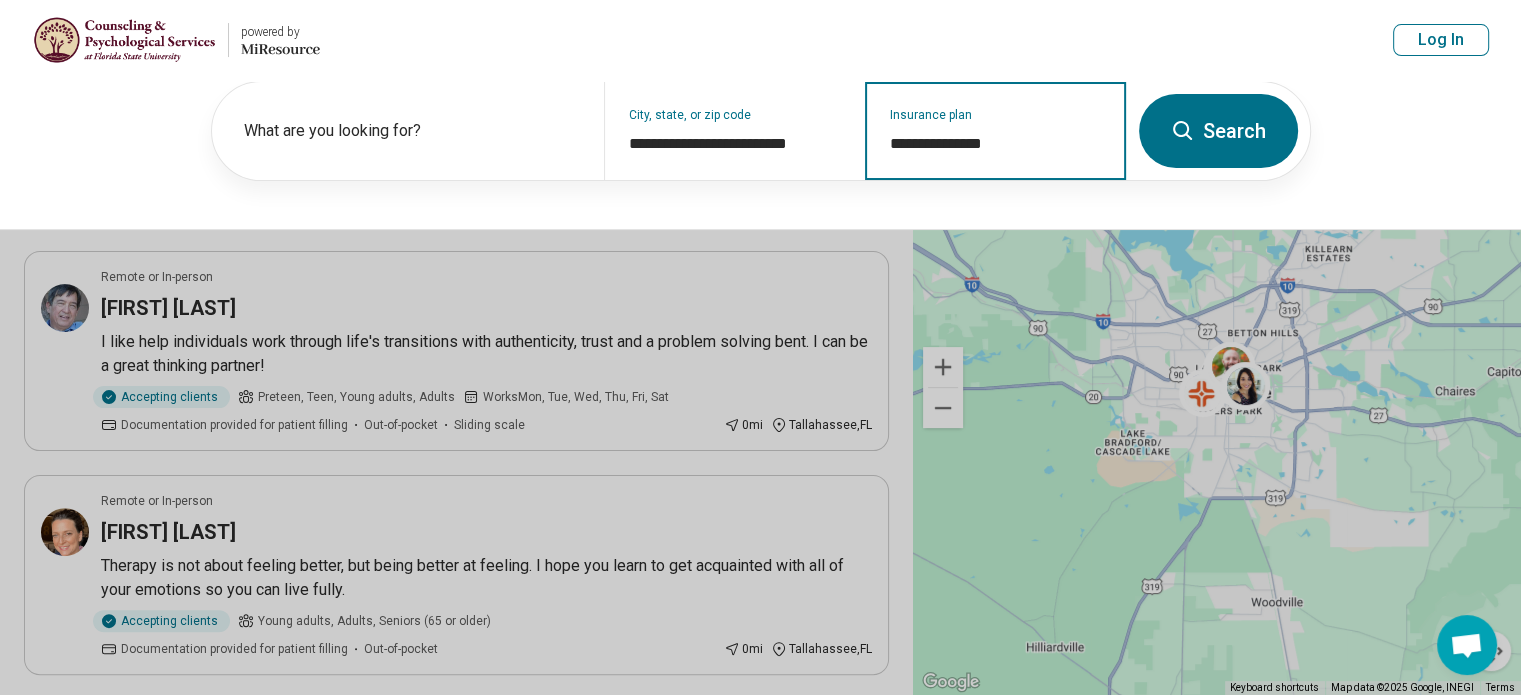 type on "**********" 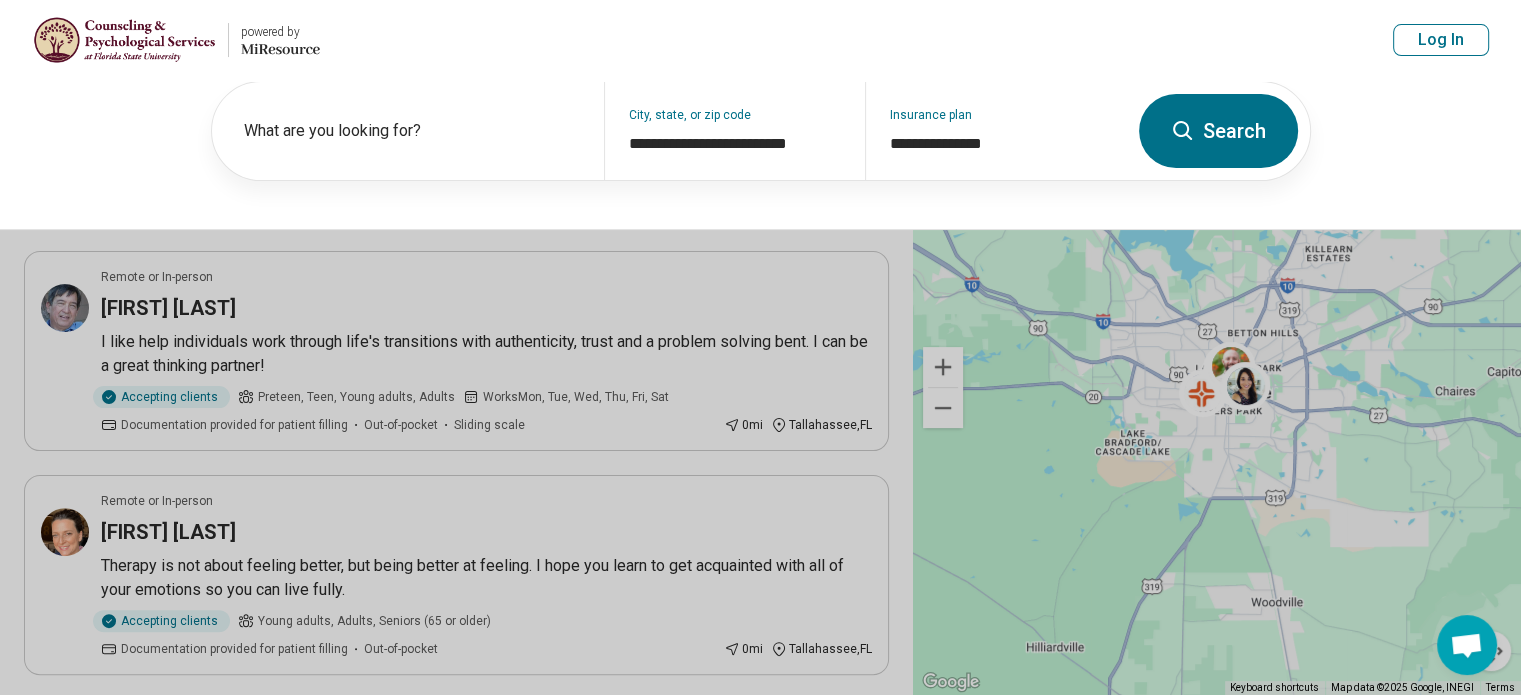 click on "Search" at bounding box center (1218, 131) 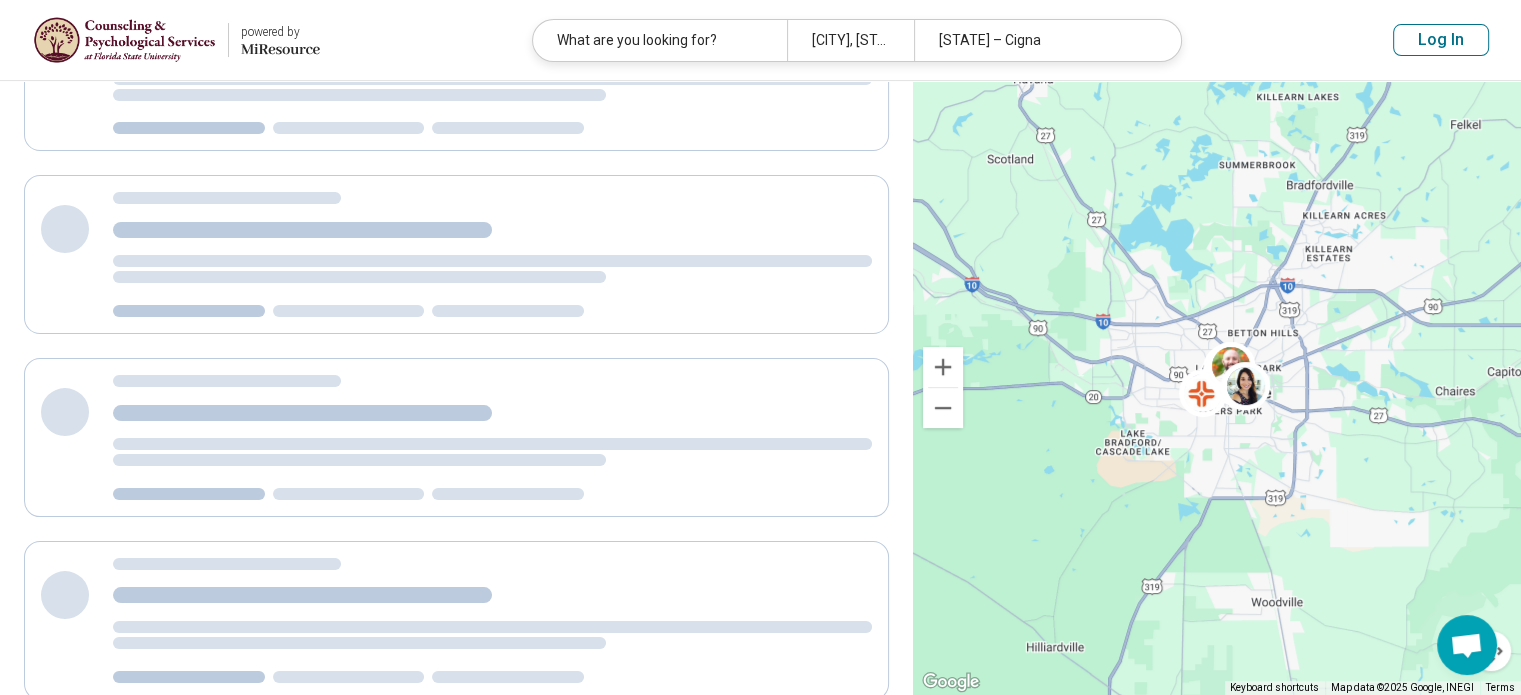 scroll, scrollTop: 0, scrollLeft: 0, axis: both 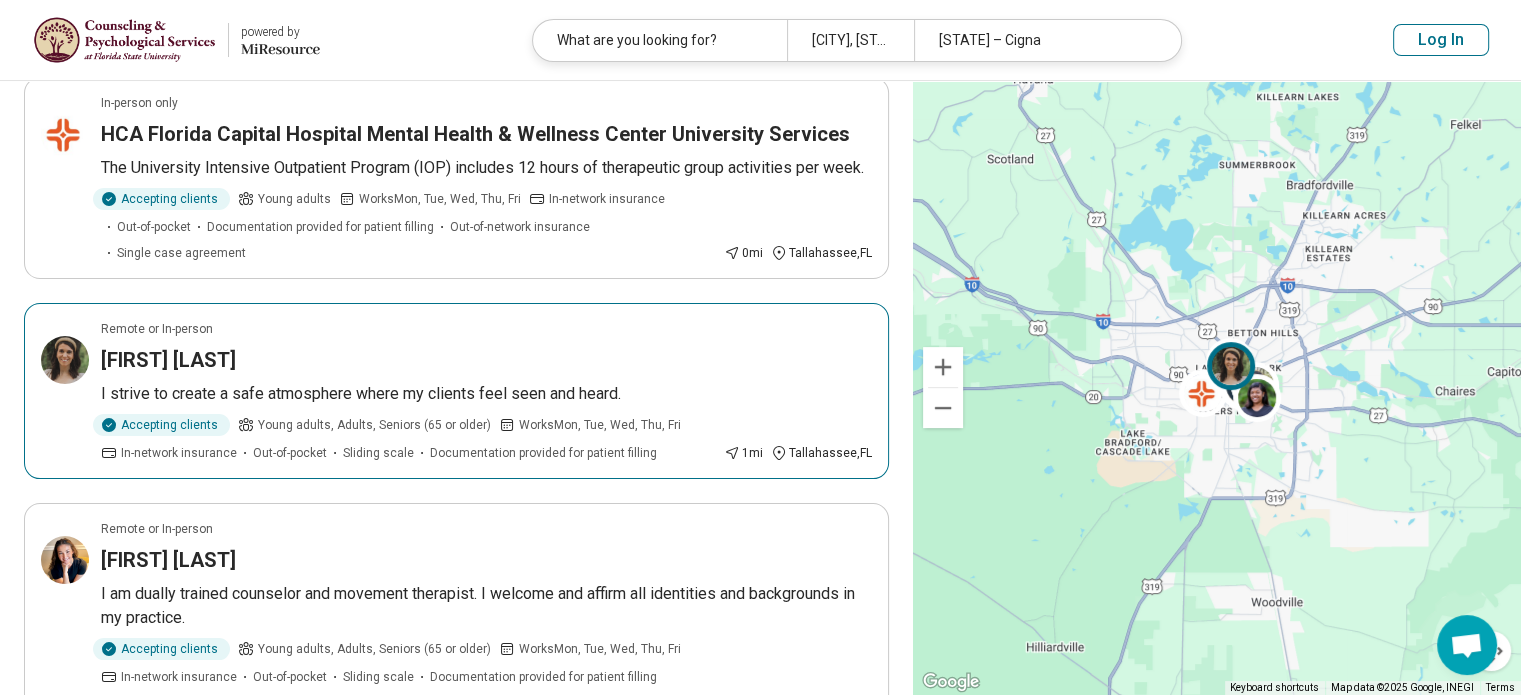 click on "Emily Hall" at bounding box center [486, 360] 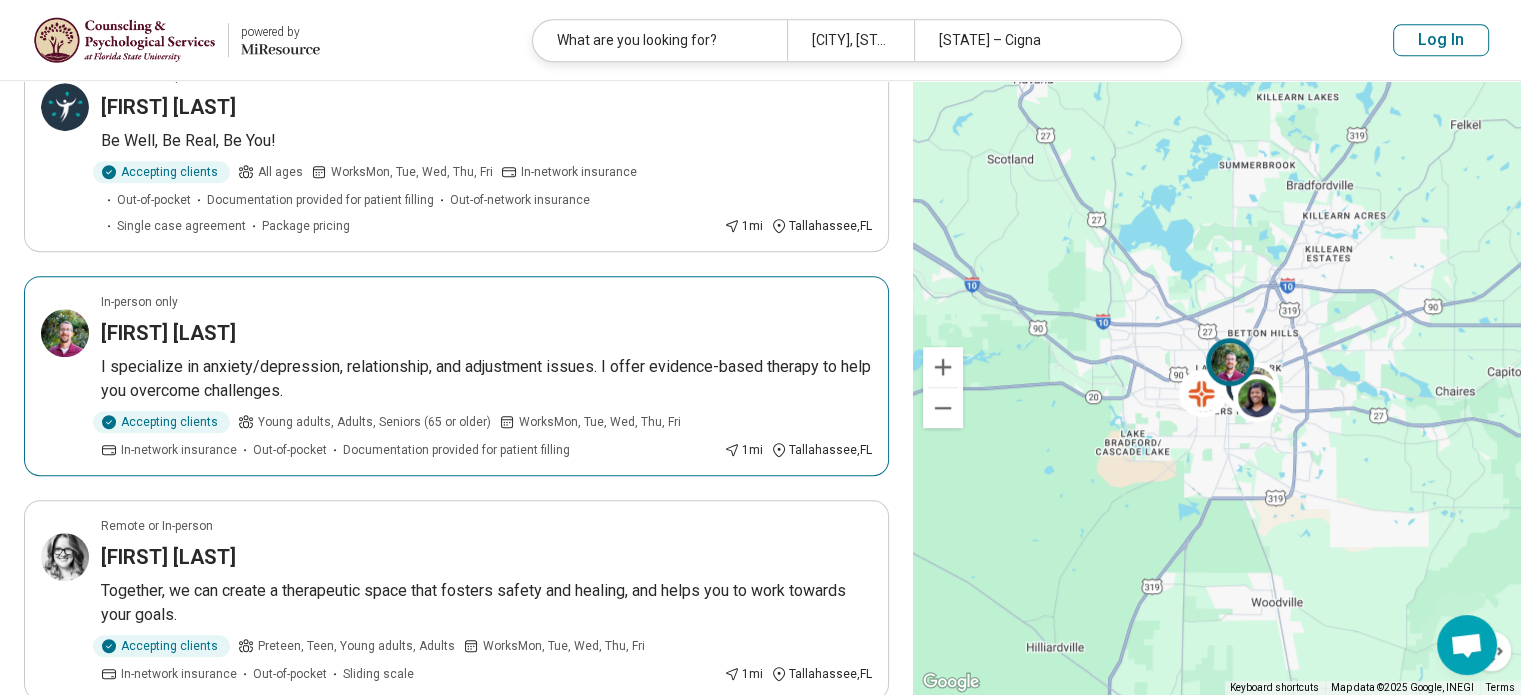 scroll, scrollTop: 1316, scrollLeft: 0, axis: vertical 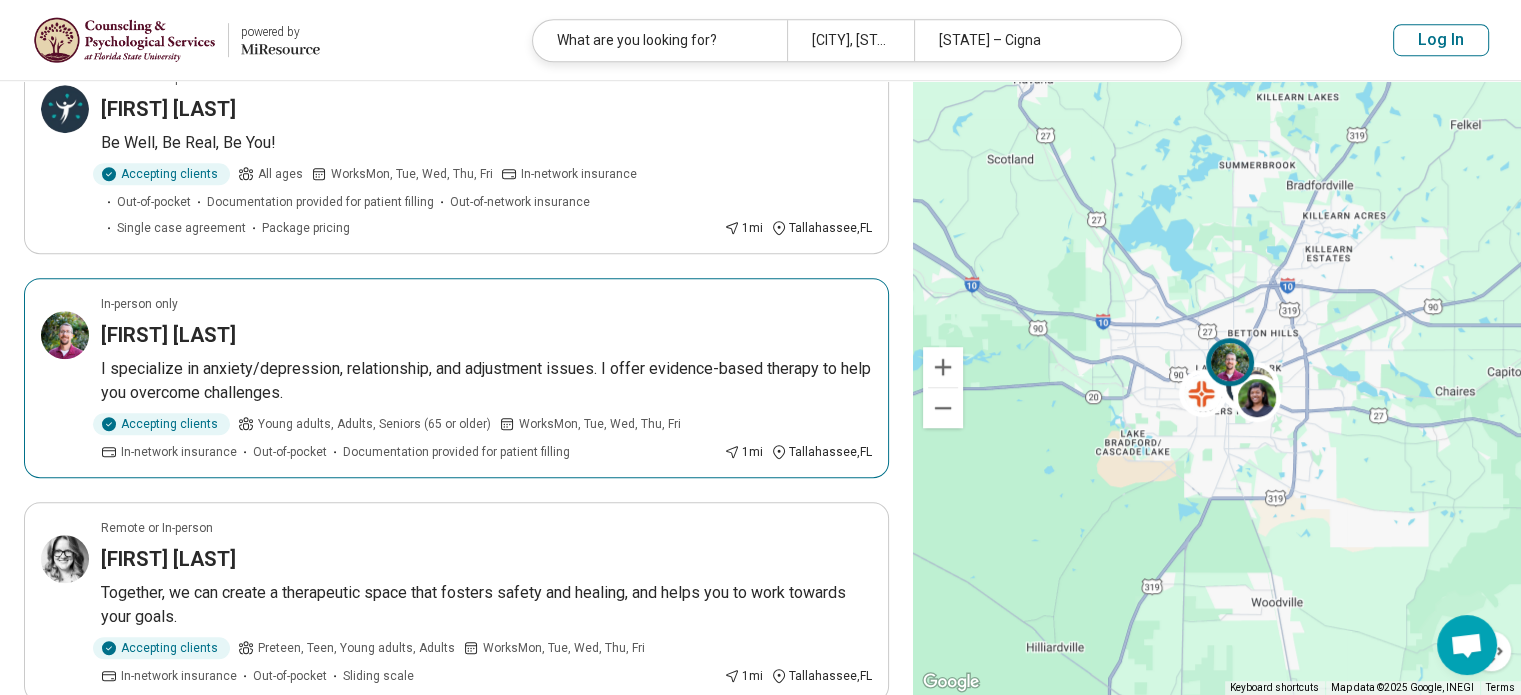 click on "Kevin Winship" at bounding box center [486, 335] 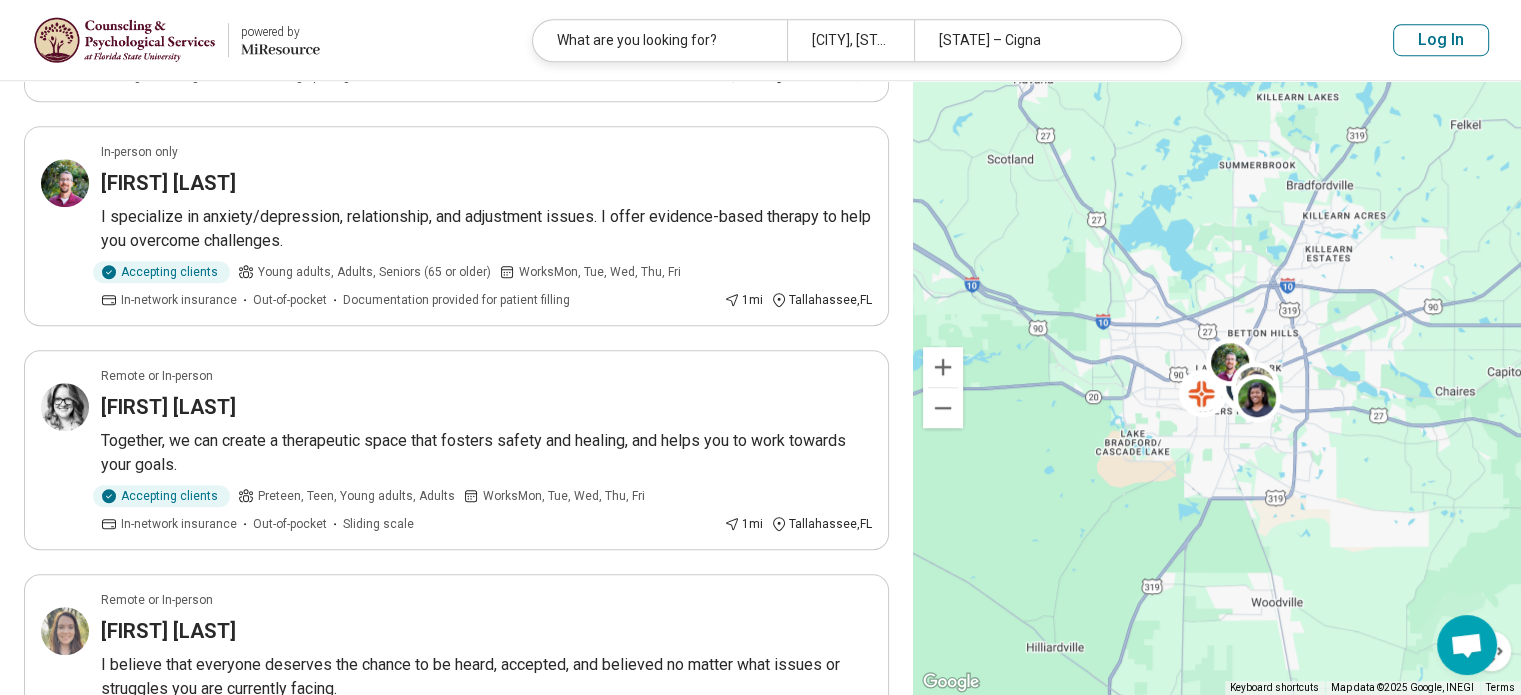 scroll, scrollTop: 1468, scrollLeft: 0, axis: vertical 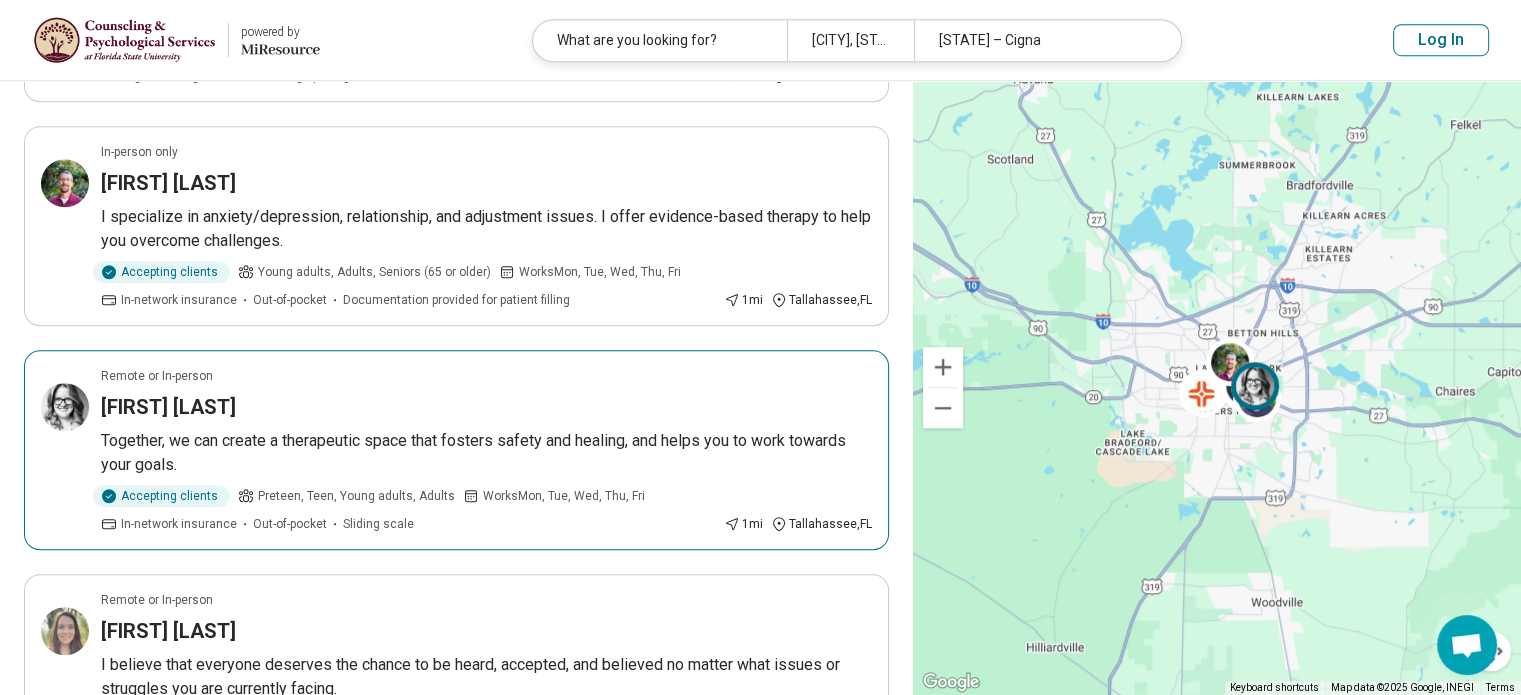 click on "Remote or In-person Chelsea Plotner Together, we can create a therapeutic space that fosters safety and healing, and helps you to work towards your goals. Accepting clients Preteen, Teen, Young adults, Adults Works  Mon, Tue, Wed, Thu, Fri In-network insurance Out-of-pocket Sliding scale 1  mi Tallahassee ,  FL" at bounding box center [456, 450] 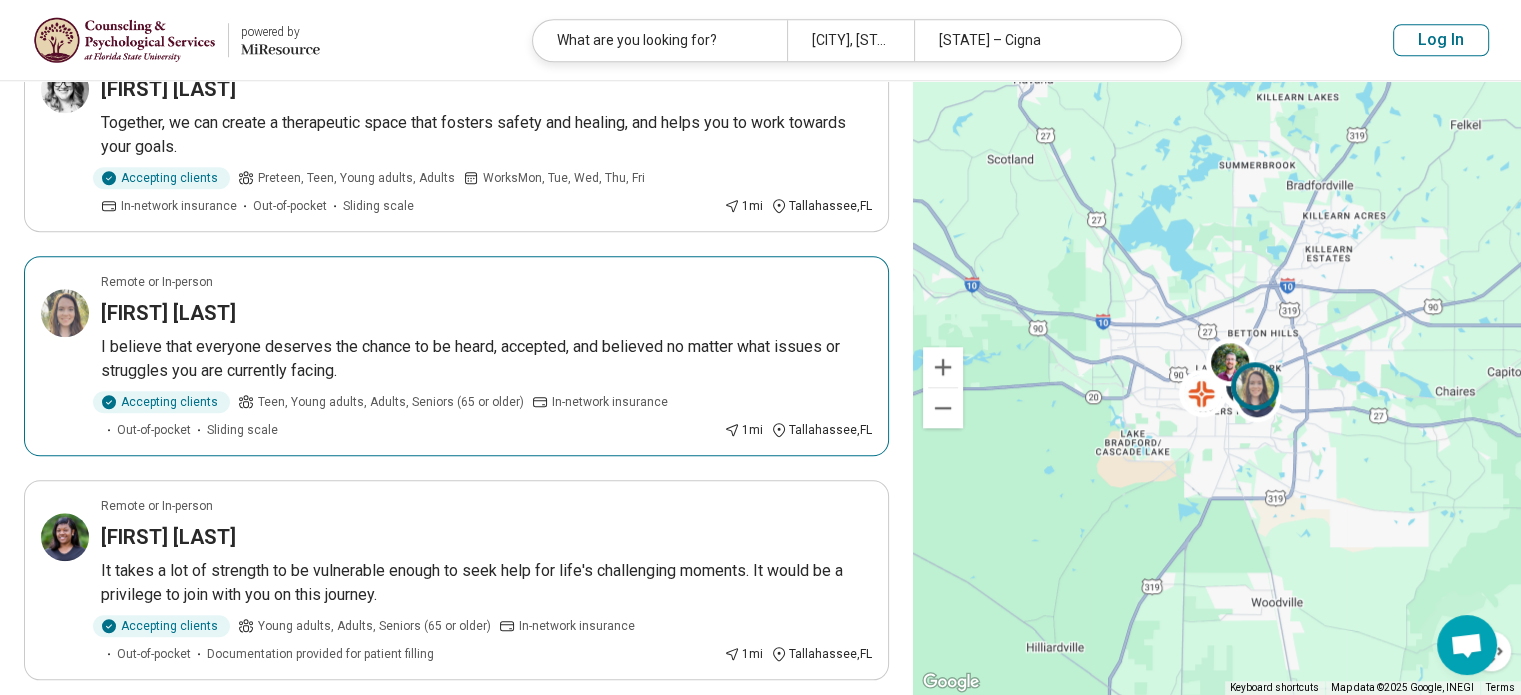 scroll, scrollTop: 1802, scrollLeft: 0, axis: vertical 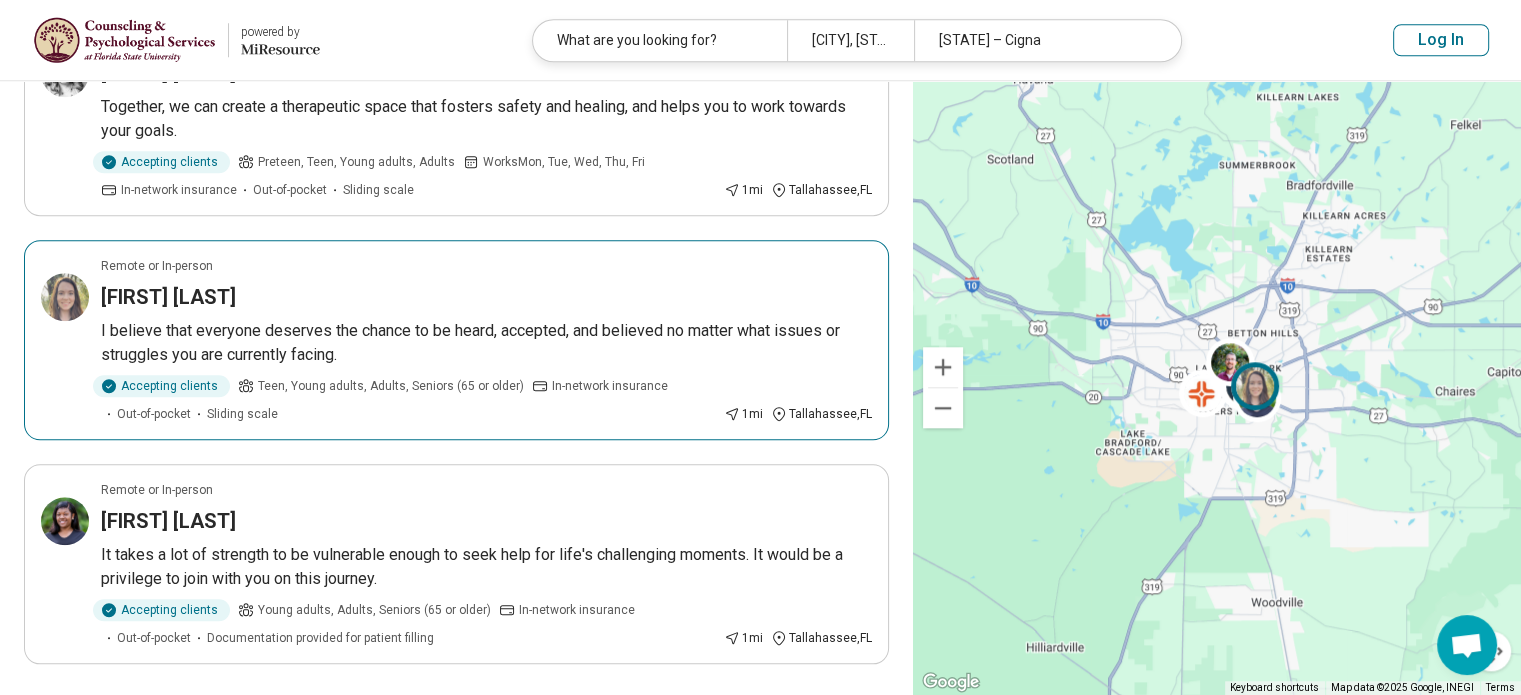 click on "I believe that everyone deserves the chance to be heard, accepted, and believed no matter what issues or struggles you are currently facing." at bounding box center (486, 343) 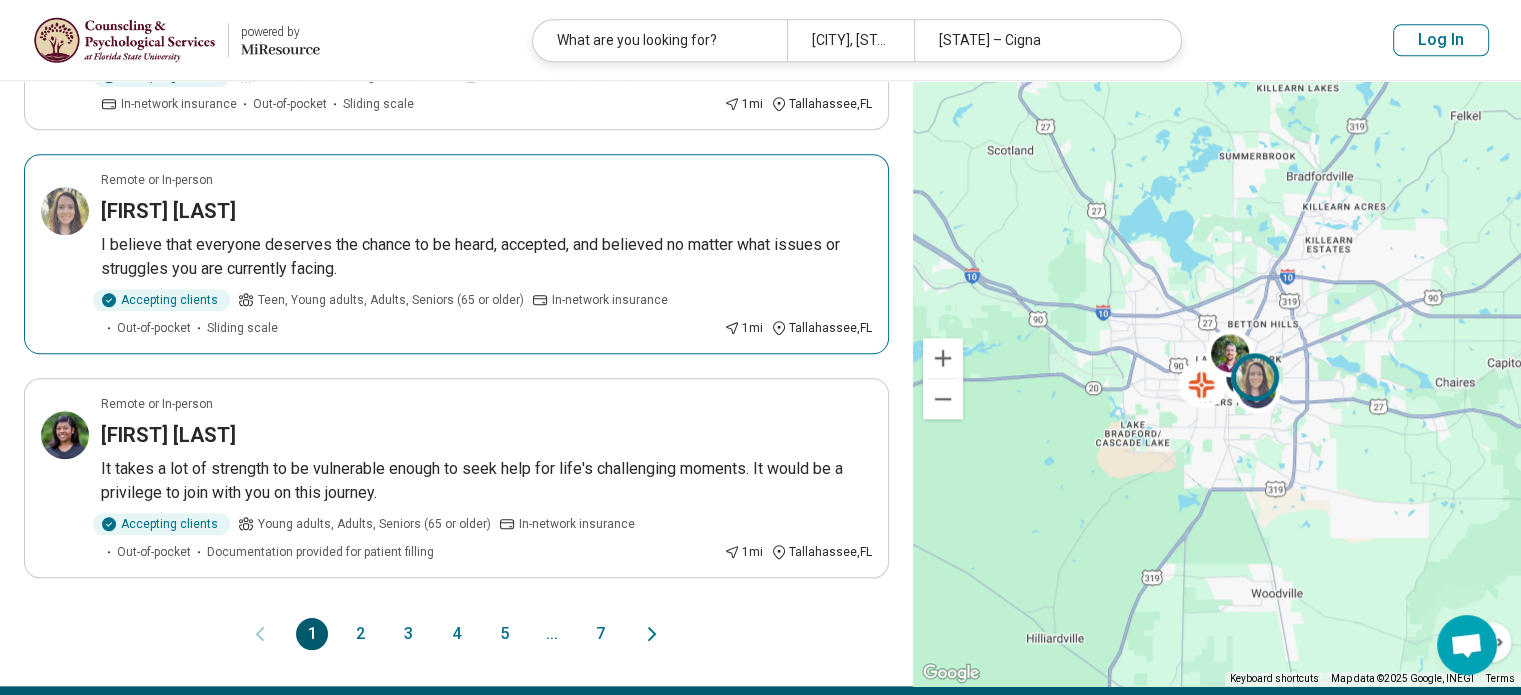 scroll, scrollTop: 1915, scrollLeft: 0, axis: vertical 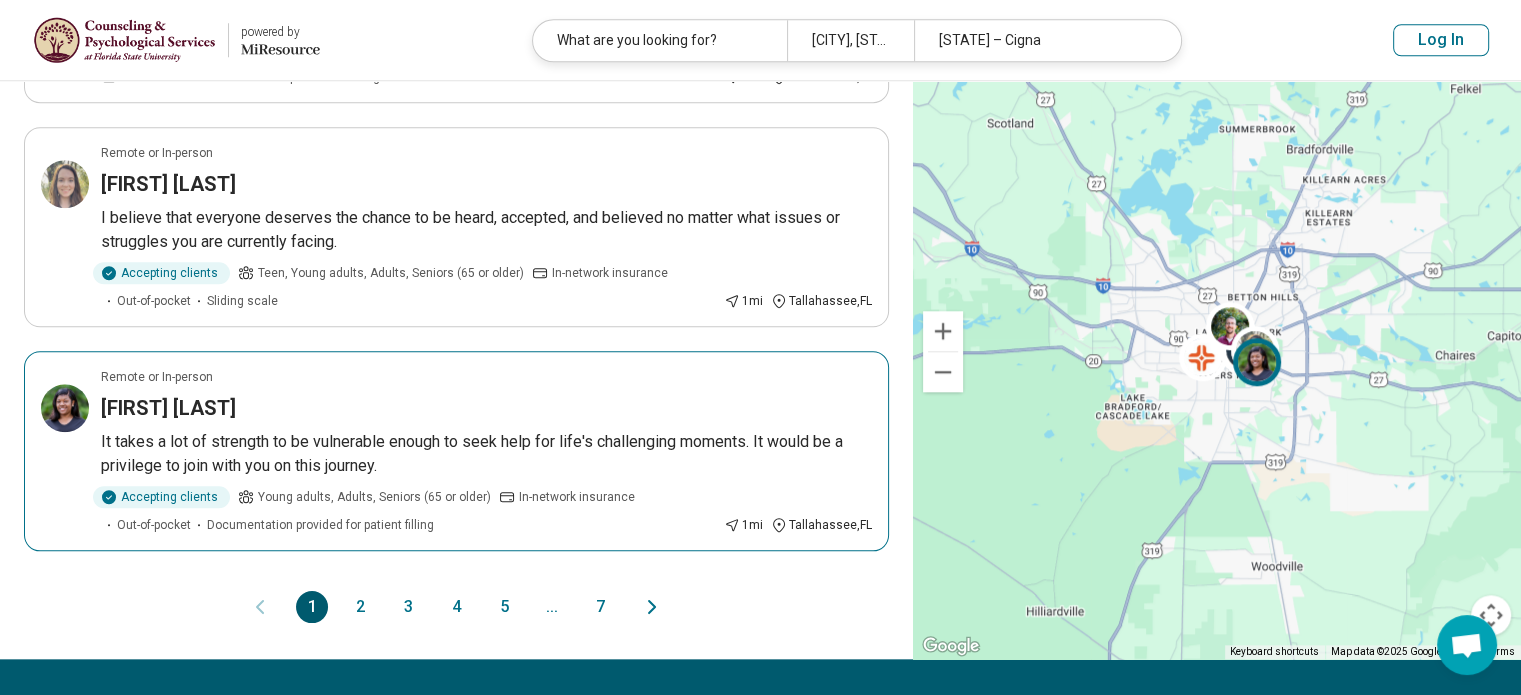 click on "It takes a lot of strength to be vulnerable enough to seek help for life's challenging moments. It would be a privilege to join with you on this journey." at bounding box center [486, 454] 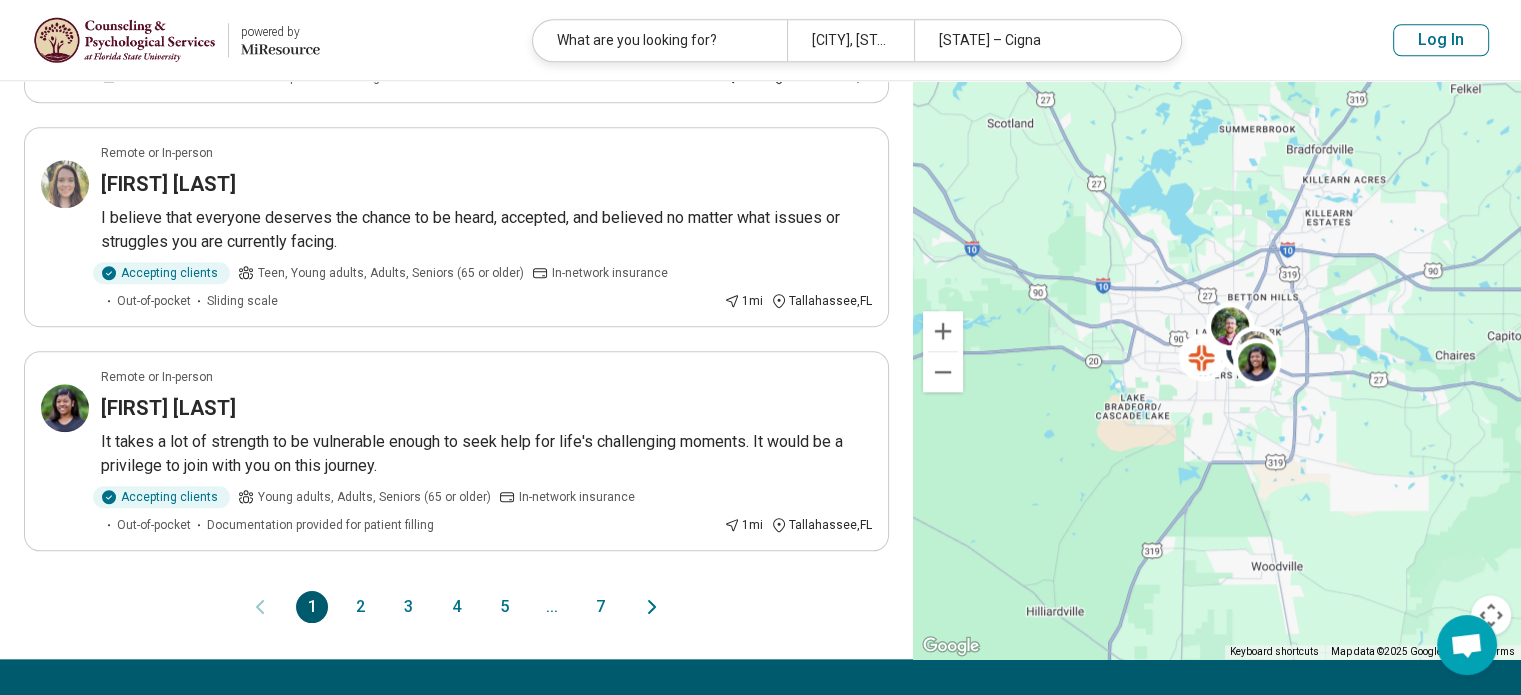 click 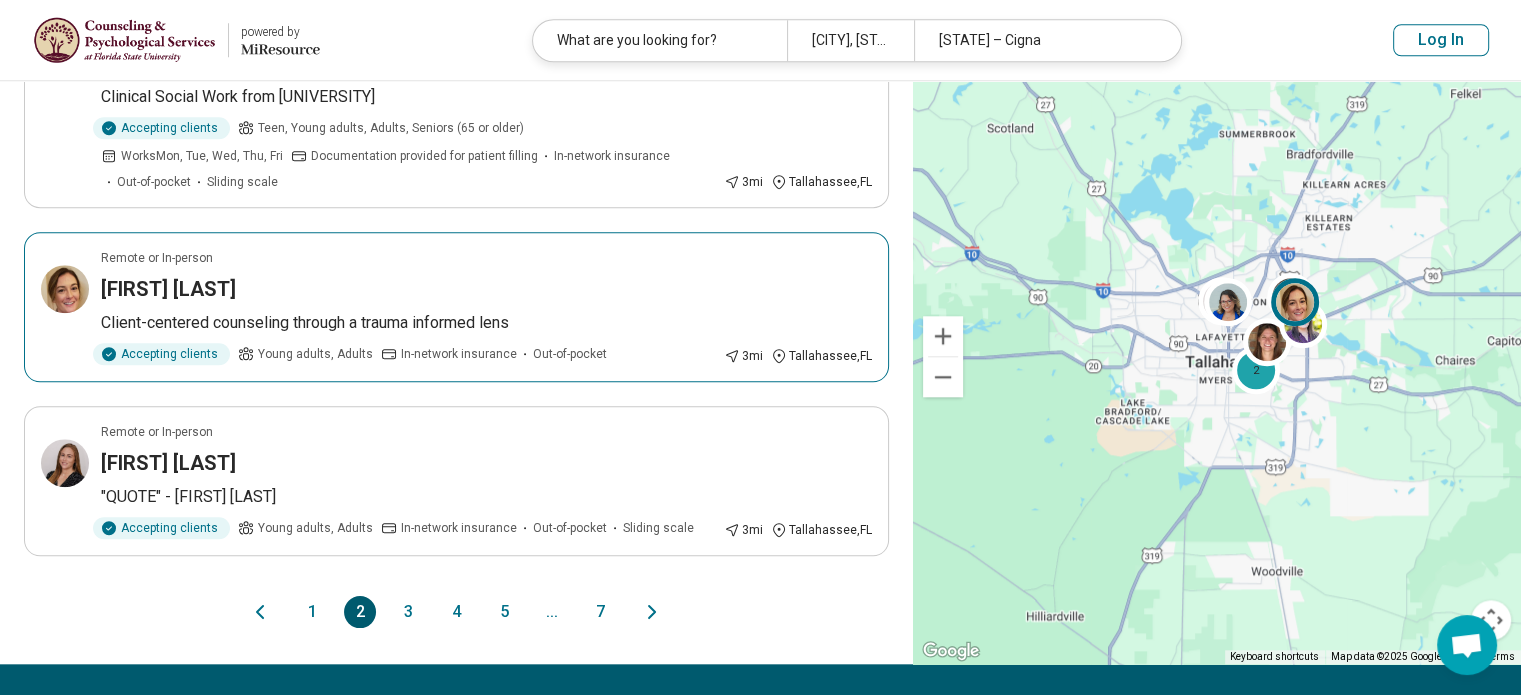 scroll, scrollTop: 1840, scrollLeft: 0, axis: vertical 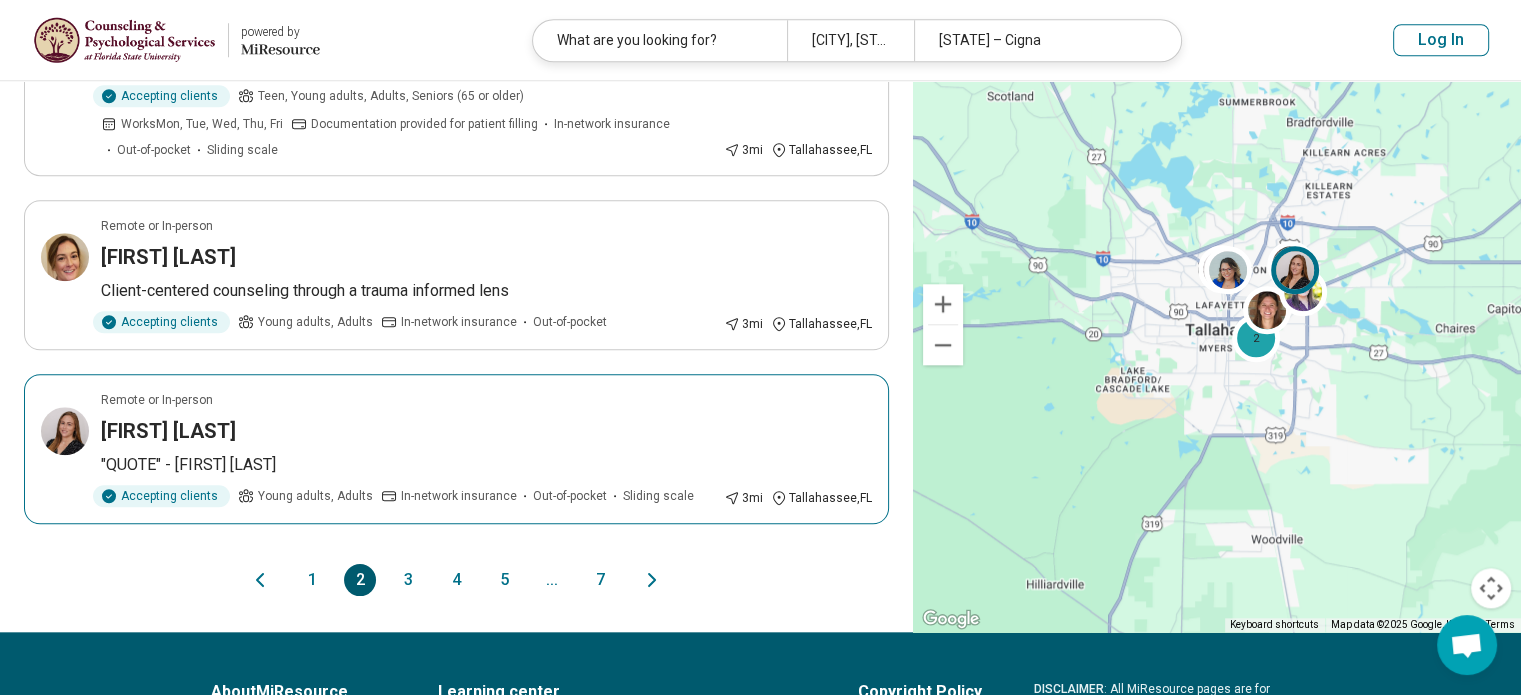 click on "Meghan McCloskey" at bounding box center [486, 431] 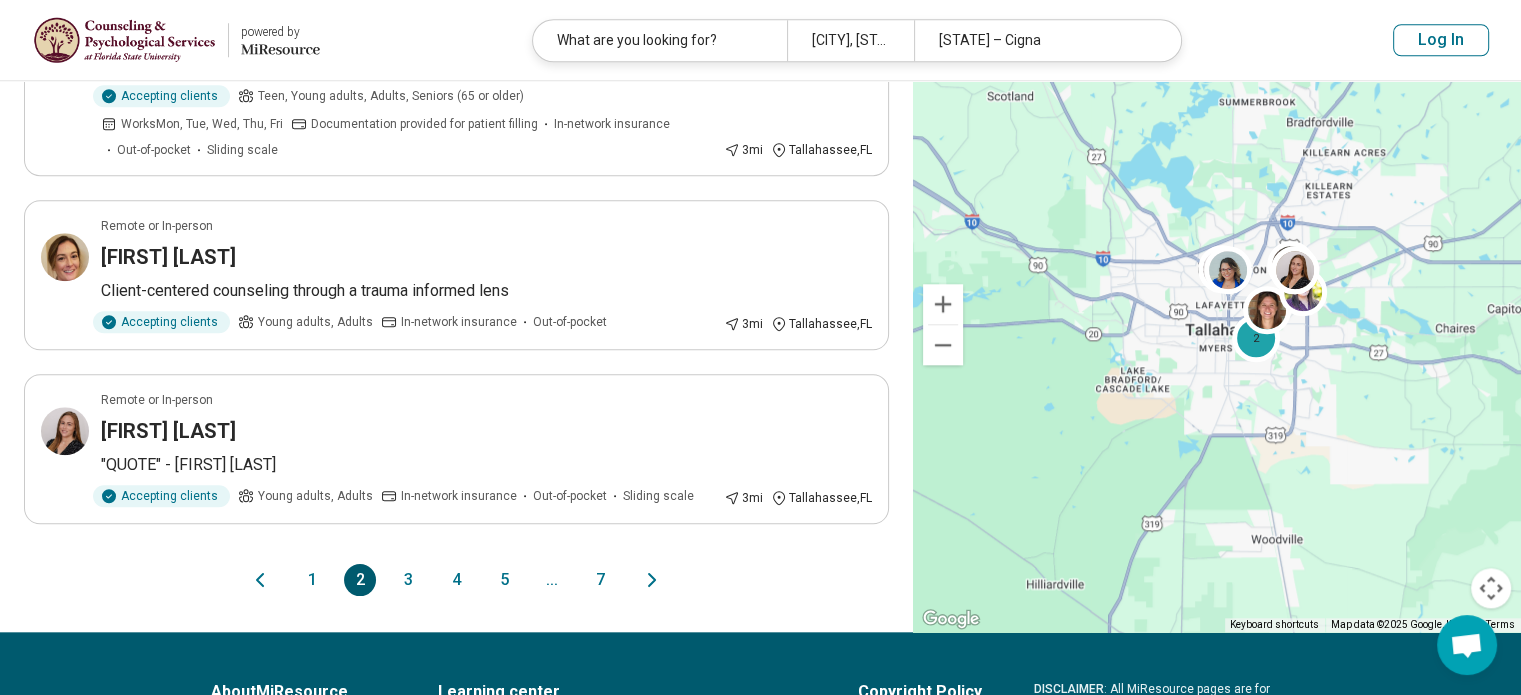 click 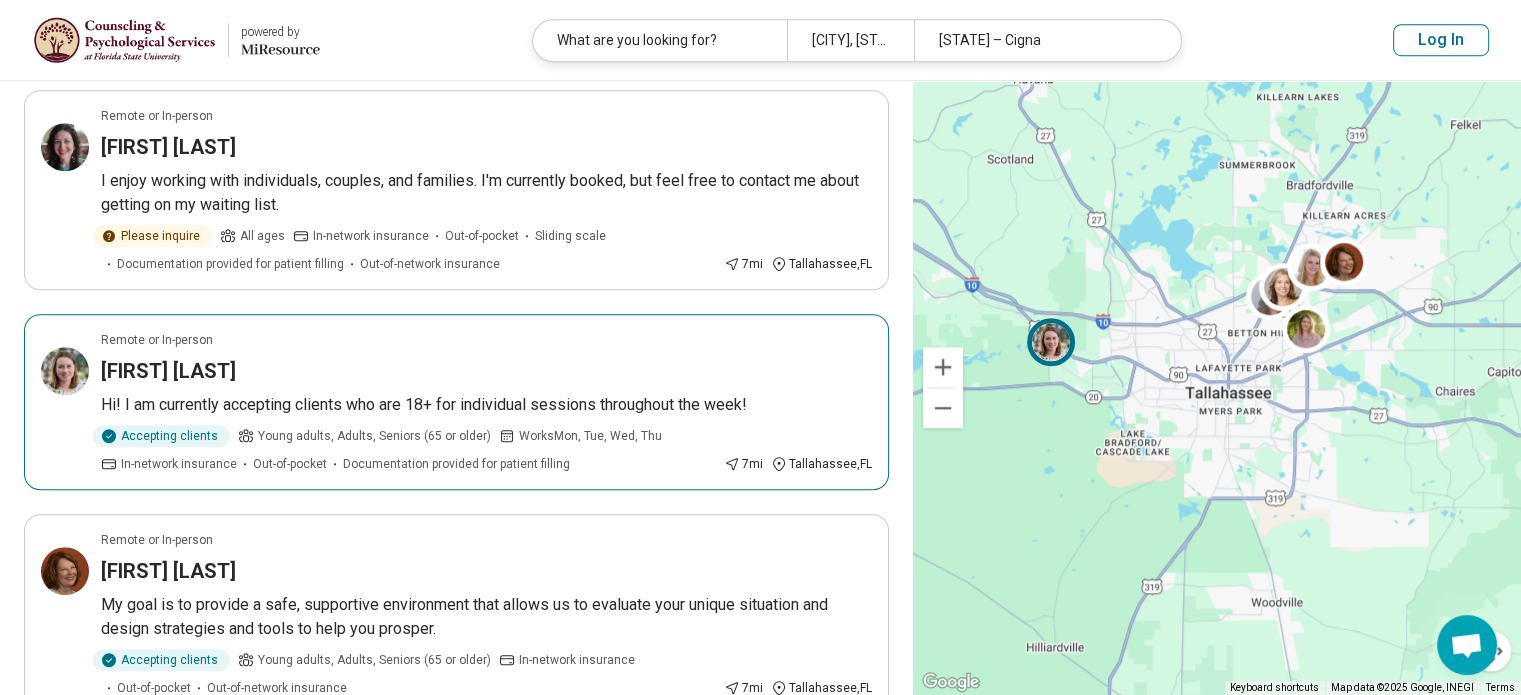 scroll, scrollTop: 1551, scrollLeft: 0, axis: vertical 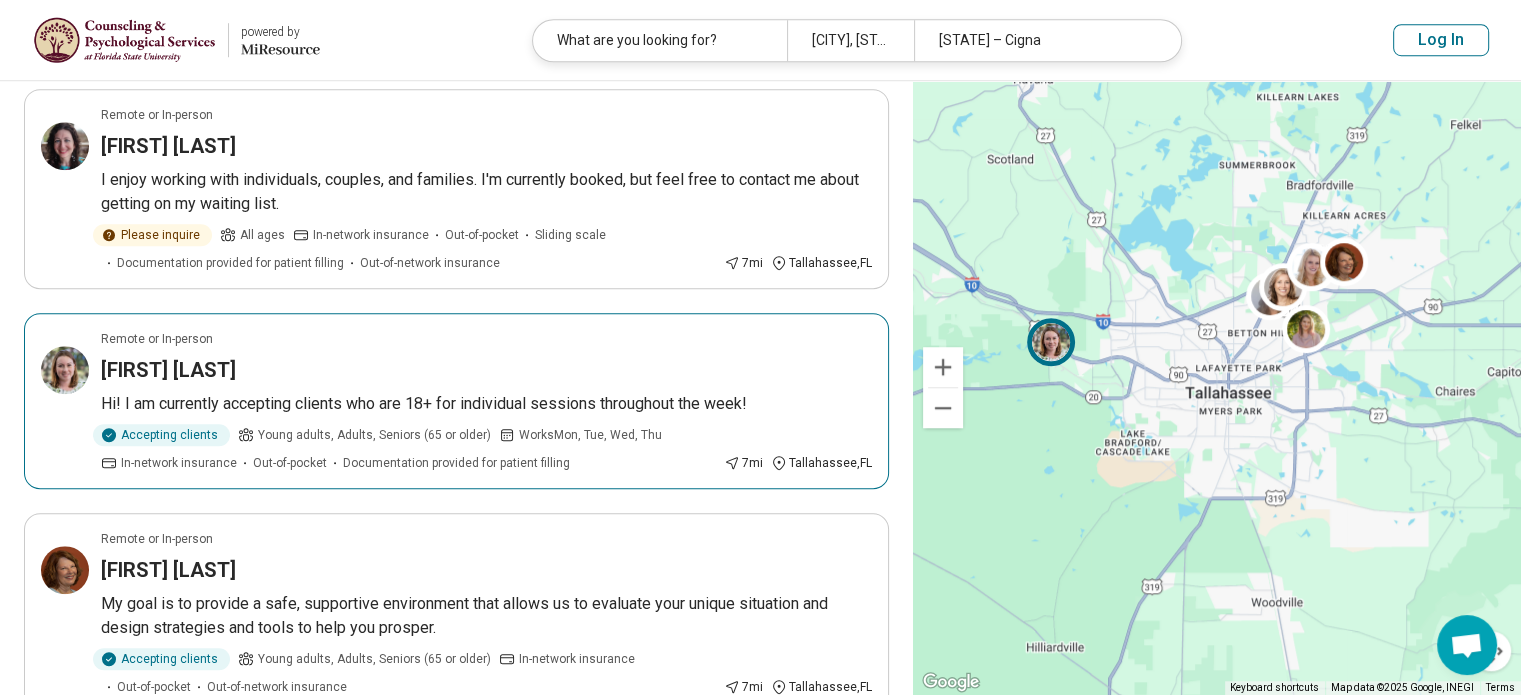 click on "Accepting clients Young adults, Adults, Seniors (65 or older) Works  Mon, Tue, Wed, Thu In-network insurance Out-of-pocket Documentation provided for patient filling" at bounding box center (408, 448) 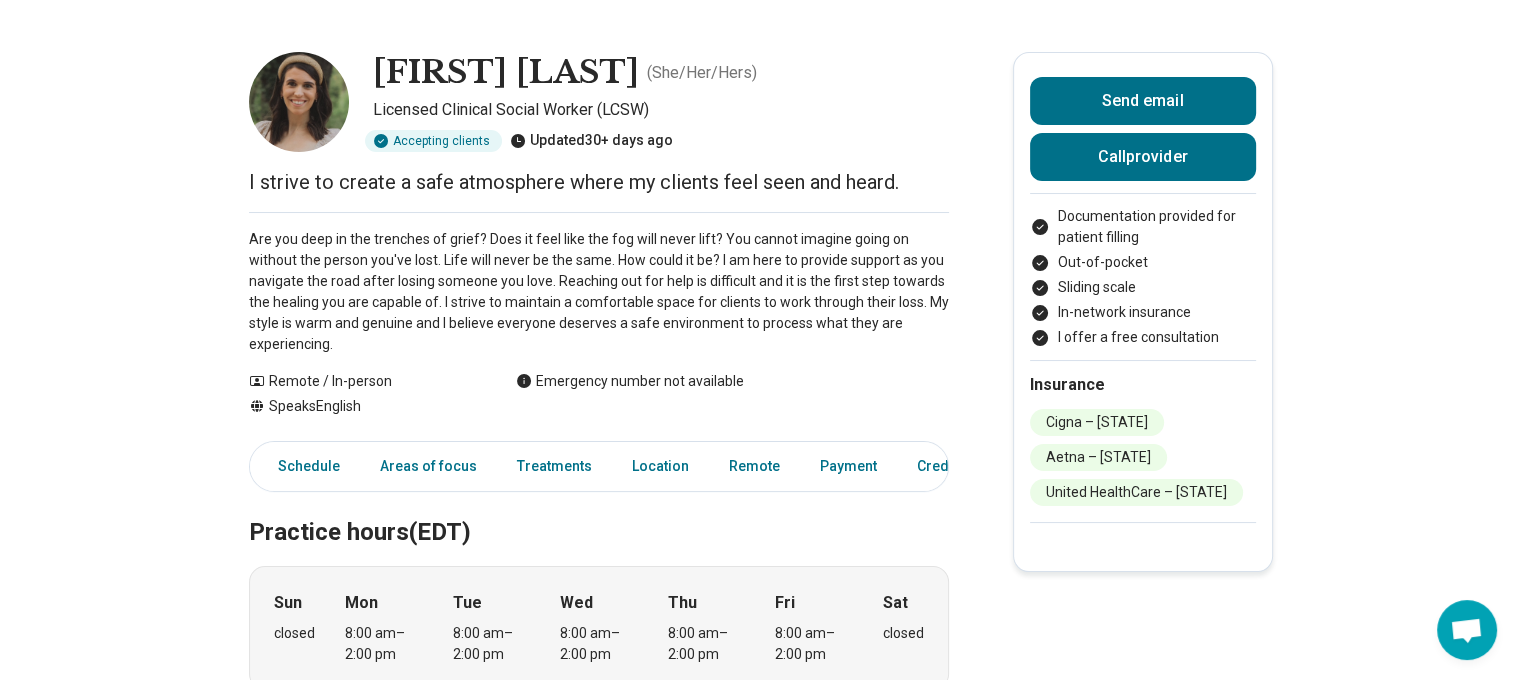 scroll, scrollTop: 64, scrollLeft: 0, axis: vertical 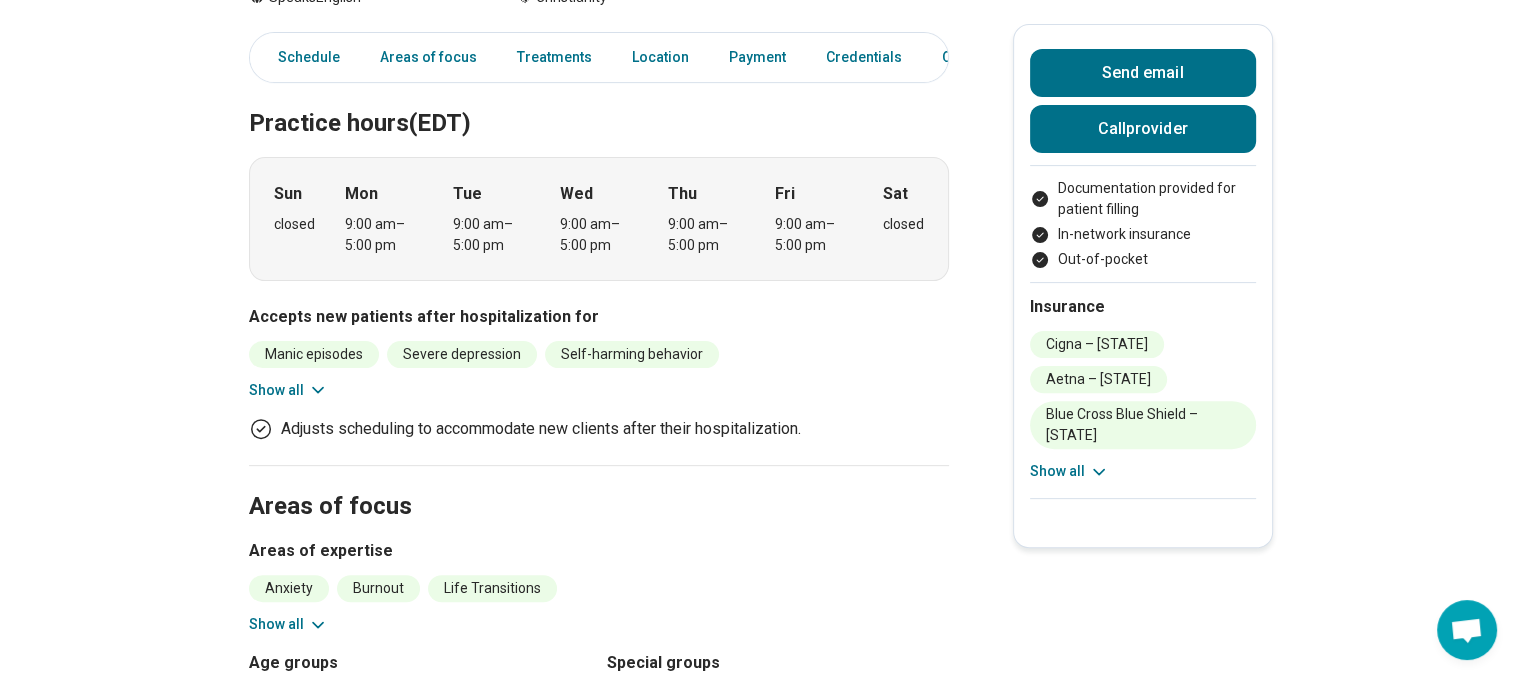 click on "Show all" at bounding box center [288, 390] 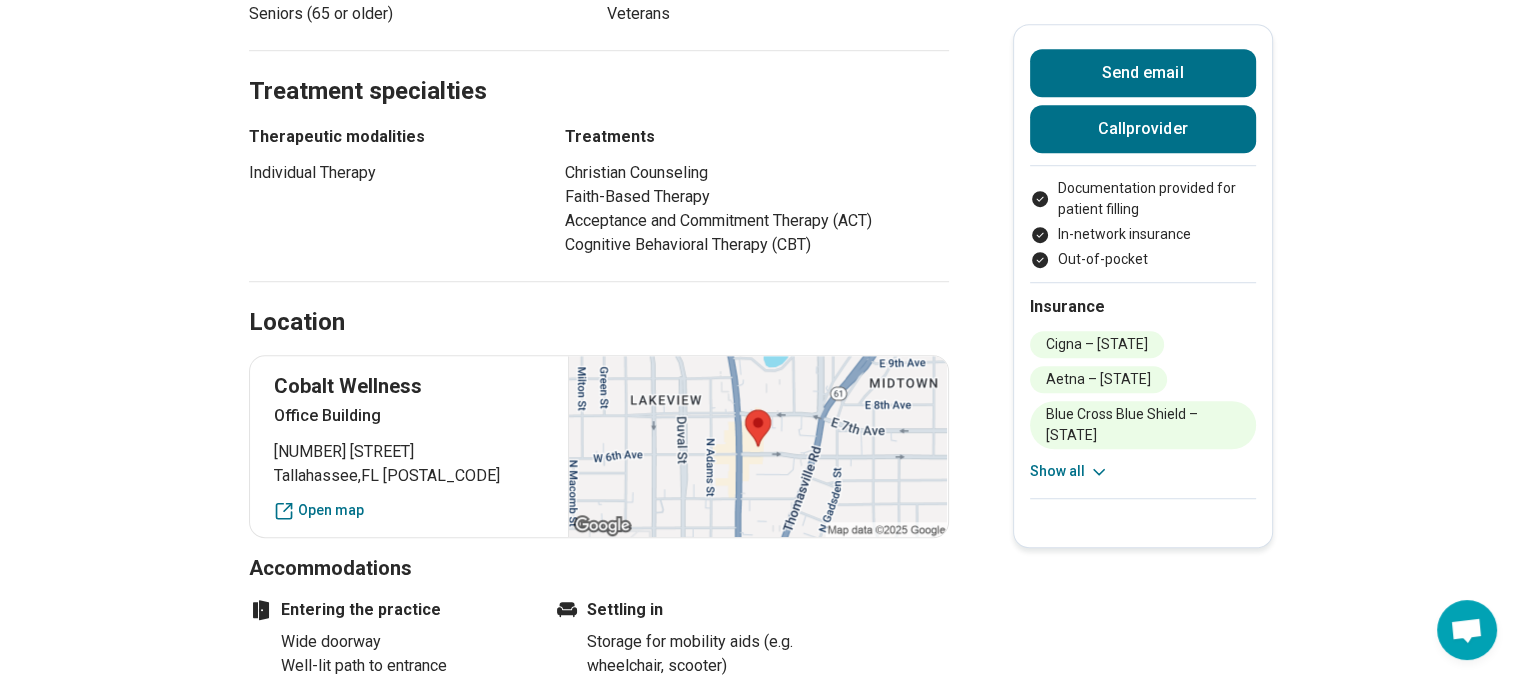 scroll, scrollTop: 1408, scrollLeft: 0, axis: vertical 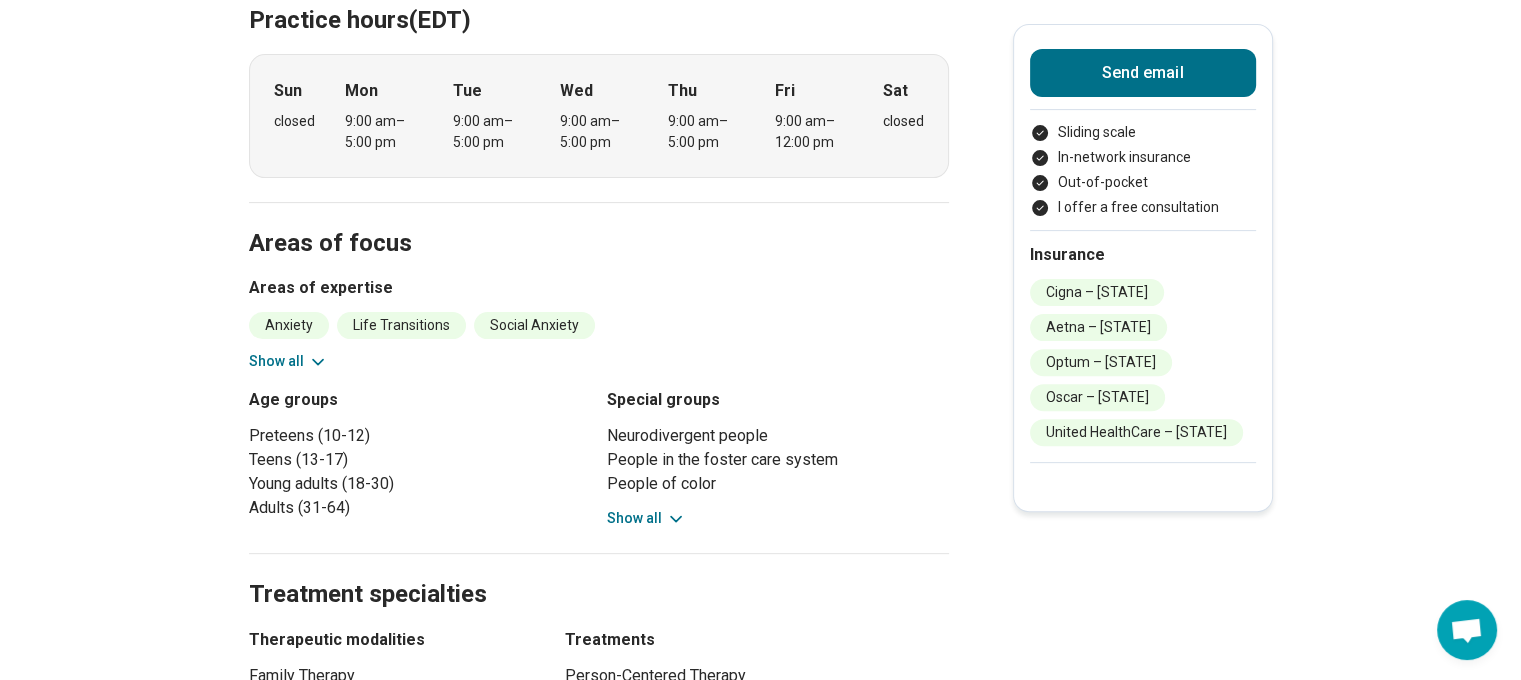 click on "Show all" at bounding box center [646, 518] 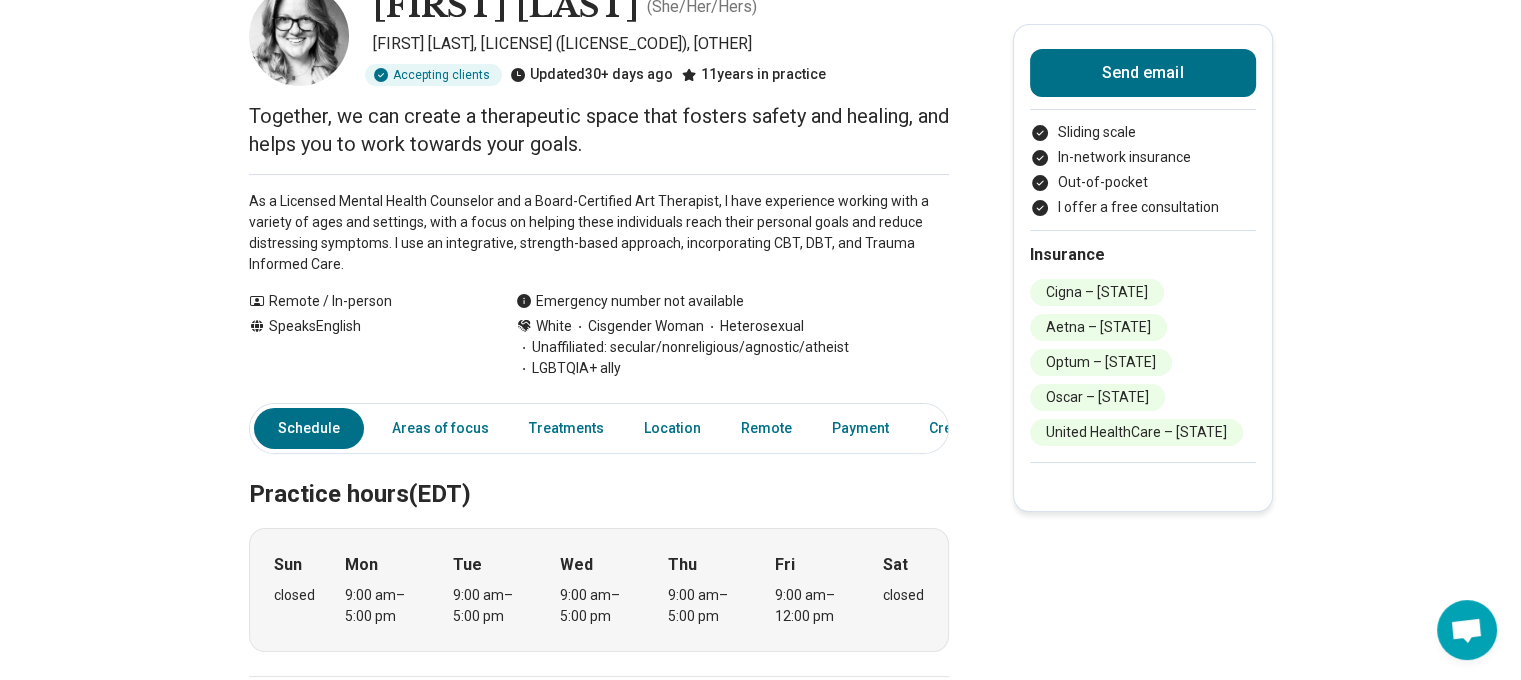 scroll, scrollTop: 136, scrollLeft: 0, axis: vertical 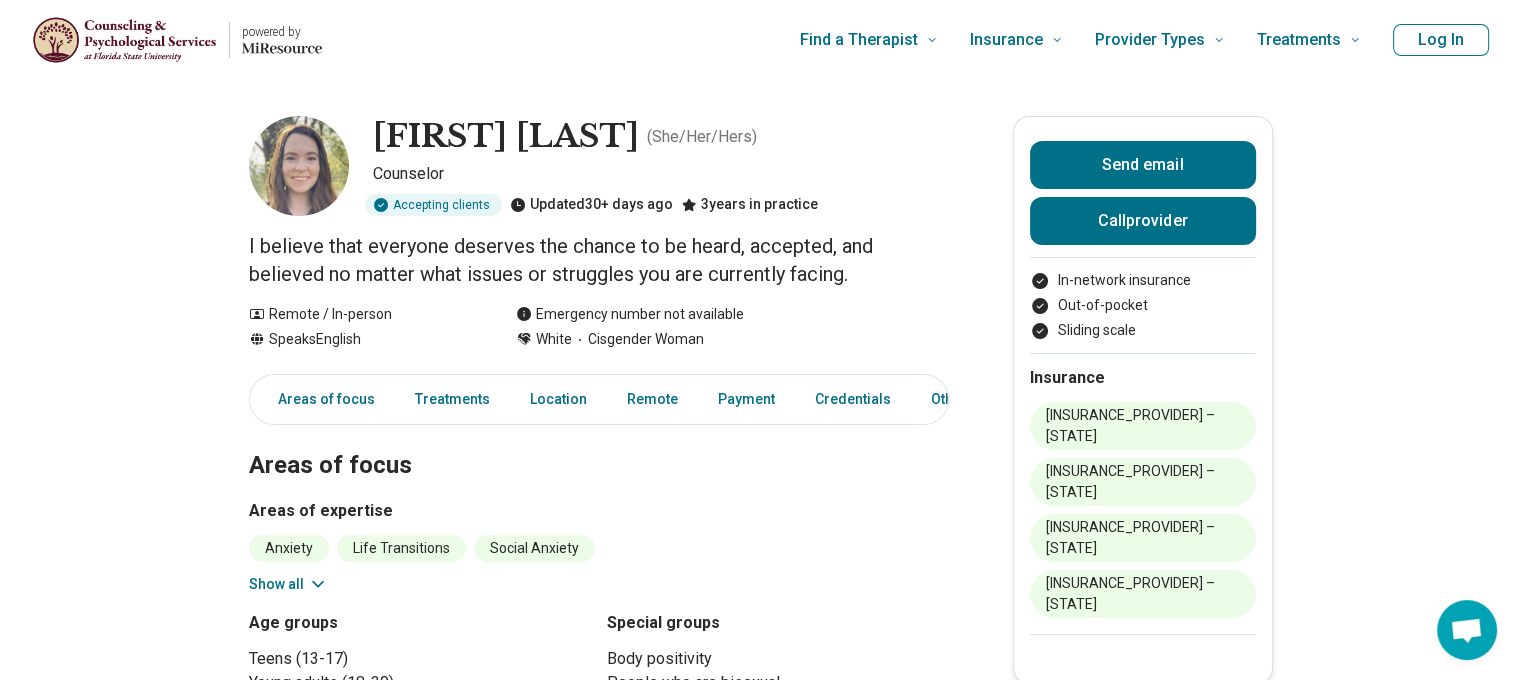 click on "[FIRST] [LAST] ( She/Her/Hers ) Counselor Accepting clients Updated  30+ days ago 3  years in practice I believe that everyone deserves the chance to be heard, accepted, and believed no matter what issues or struggles you are currently facing. Remote / In-person Speaks  English Emergency number not available White Cisgender Woman Send email Call  provider In-network insurance Out-of-pocket Sliding scale Insurance [INSURANCE_PROVIDER] – [STATE] [INSURANCE_PROVIDER] – [STATE] [INSURANCE_PROVIDER] – [STATE] [INSURANCE_PROVIDER] – [STATE] Areas of focus Treatments Location Remote Payment Credentials Other Areas of focus Areas of expertise Anxiety Life Transitions Social Anxiety Trauma Work/Life Balance Body Image Compulsive Exercise Depression Eating Concerns Gender Identity Loneliness/Isolation Peer Difficulties Postpartum Depression Pregnancy/Loss of Pregnancy Self-Esteem Self-Harm Sexual Identity Women's Issues Show all Age groups Teens (13-17) Young adults (18-30) Adults (31-64) Seniors (65 or older) Special groups Body positivity Treatments ,  [STATE]" at bounding box center [760, 1282] 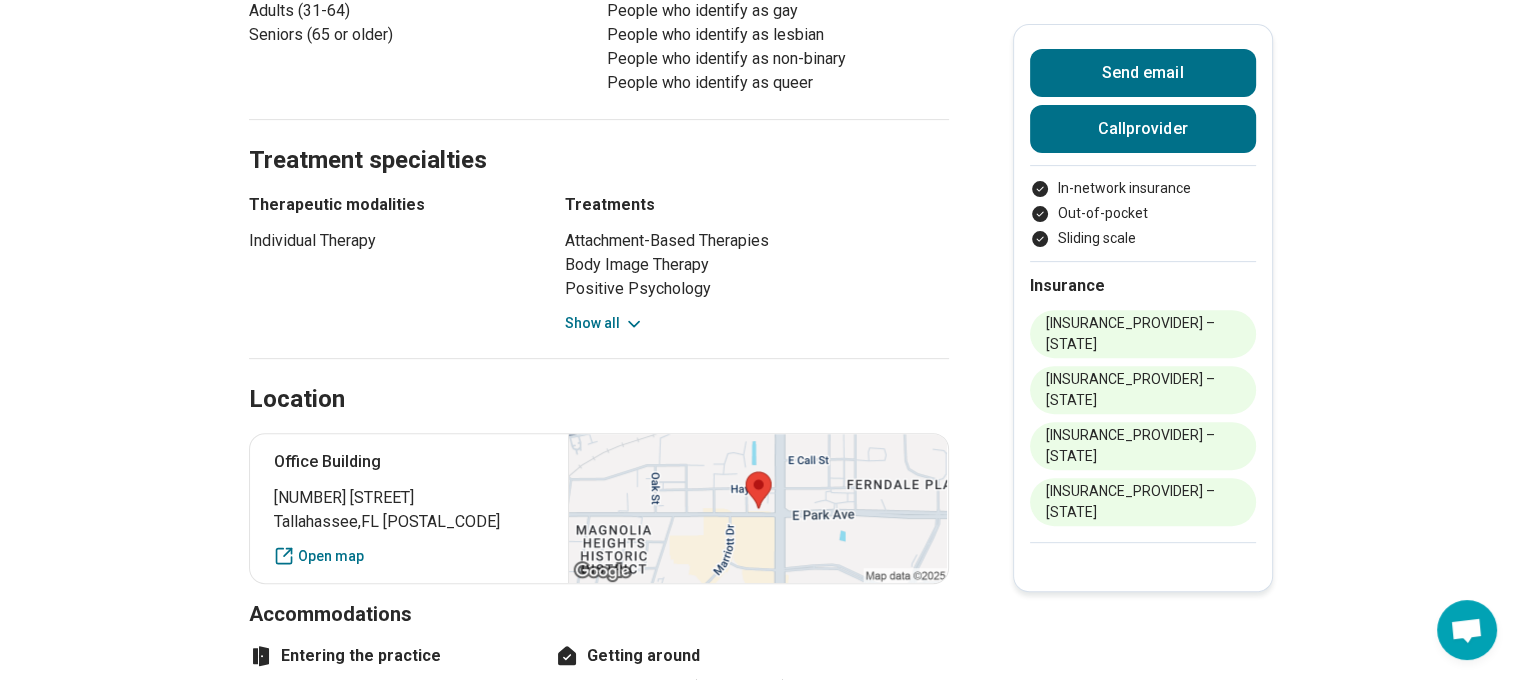 scroll, scrollTop: 720, scrollLeft: 0, axis: vertical 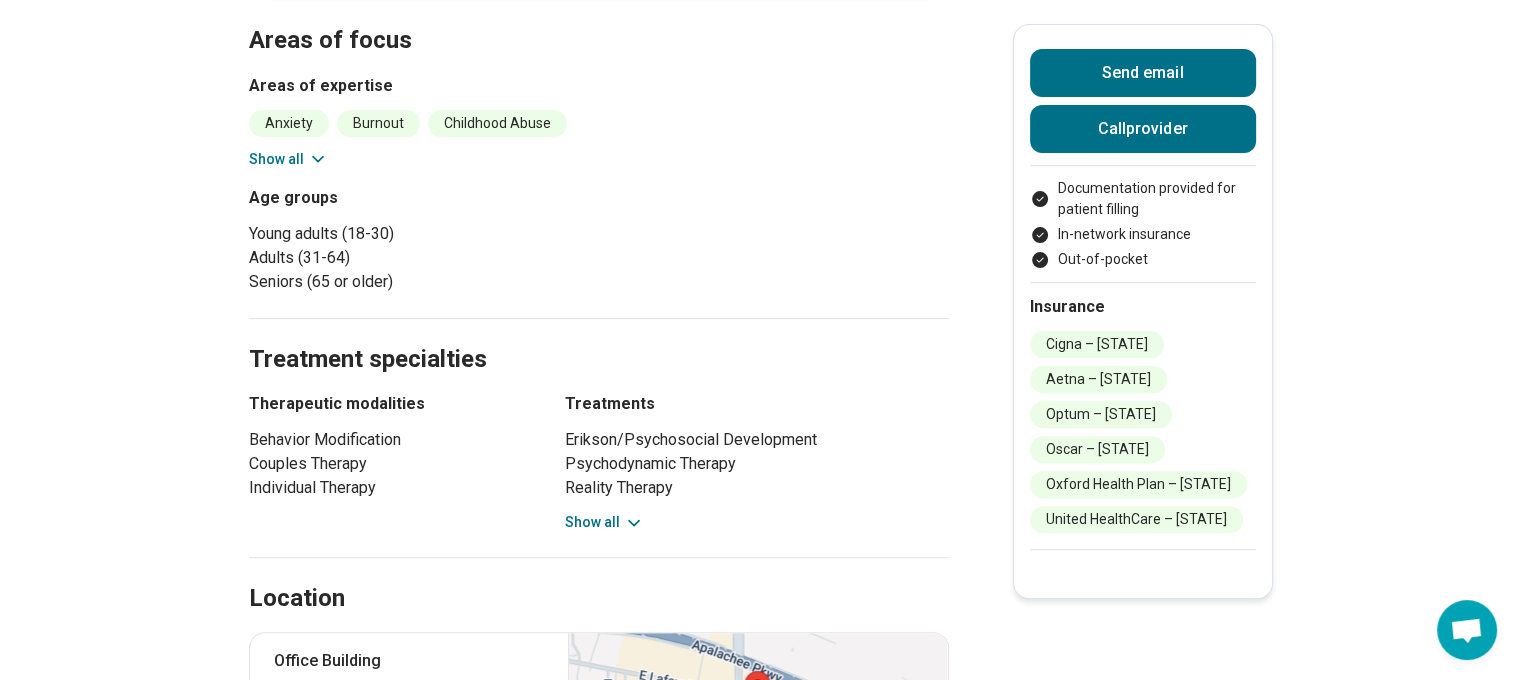click 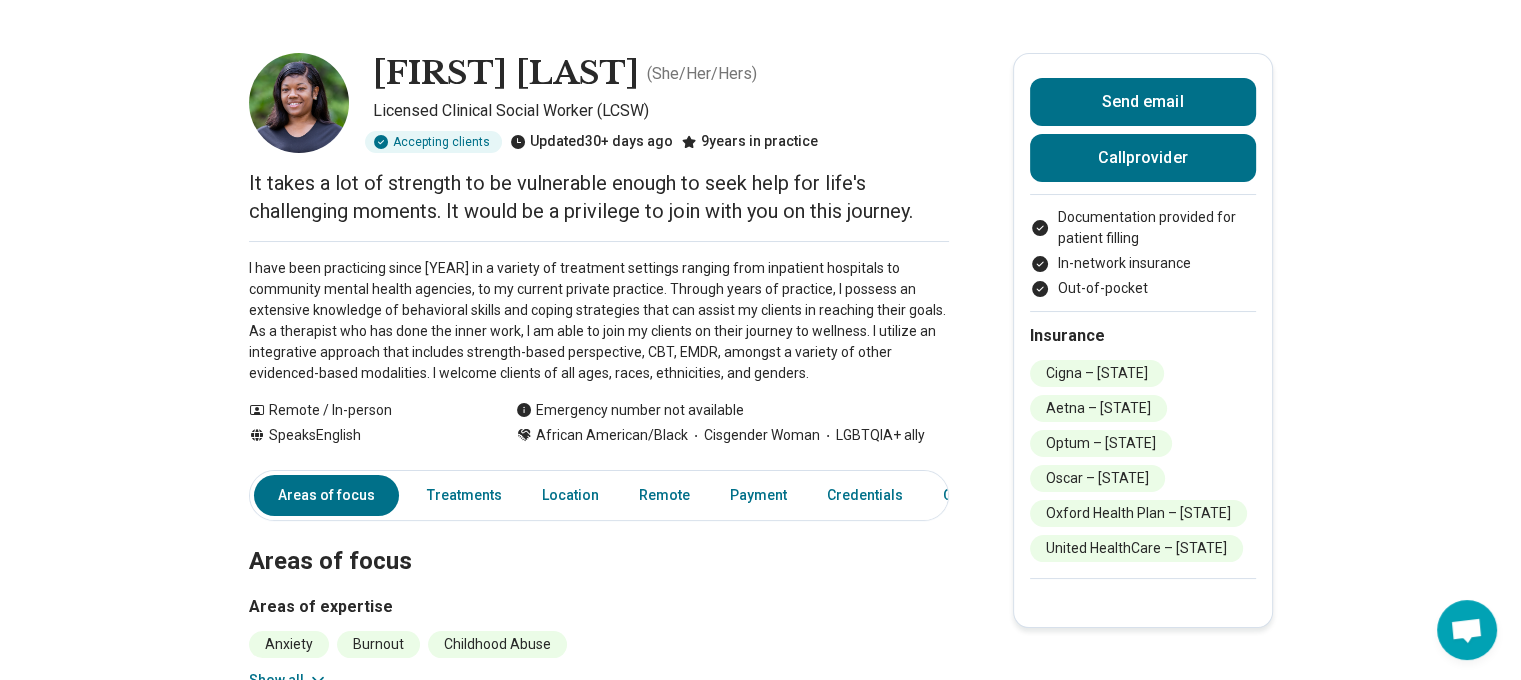 scroll, scrollTop: 60, scrollLeft: 0, axis: vertical 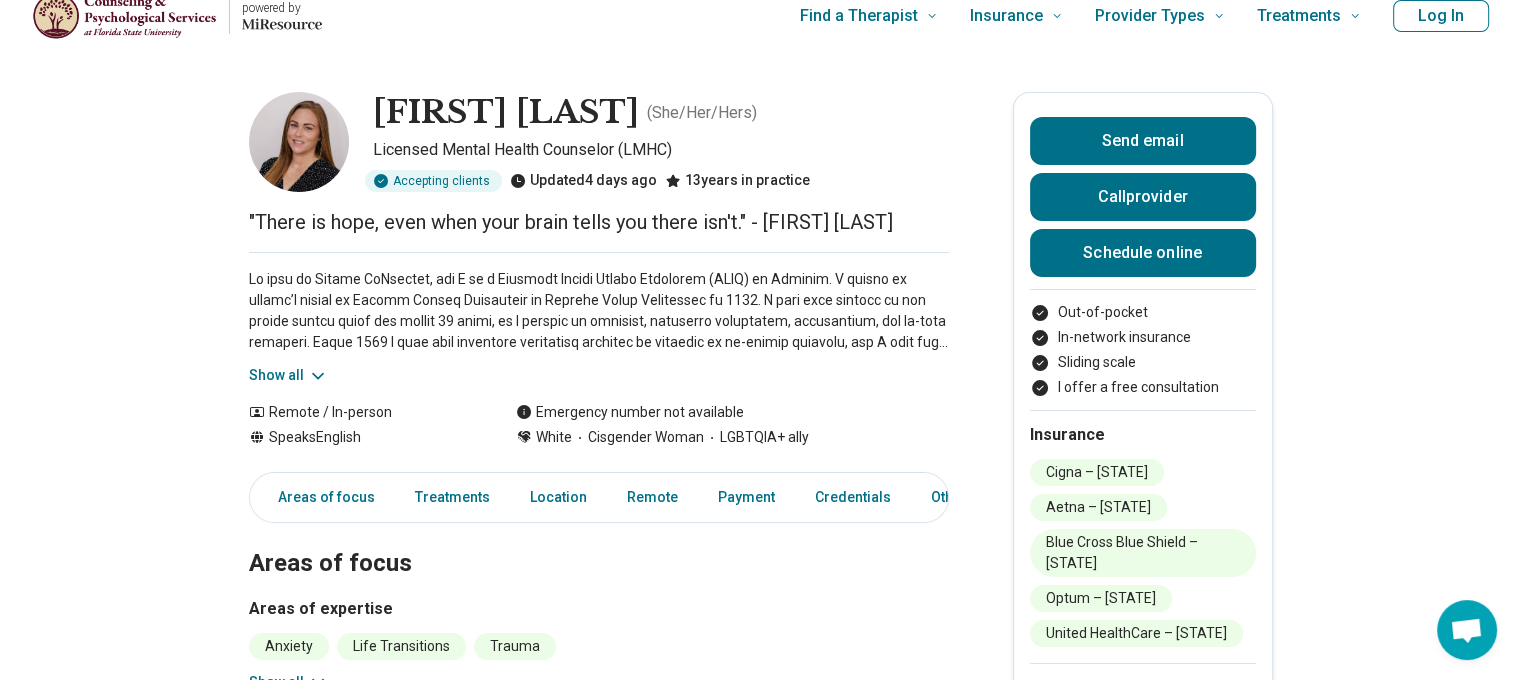 click on "Show all" at bounding box center (288, 375) 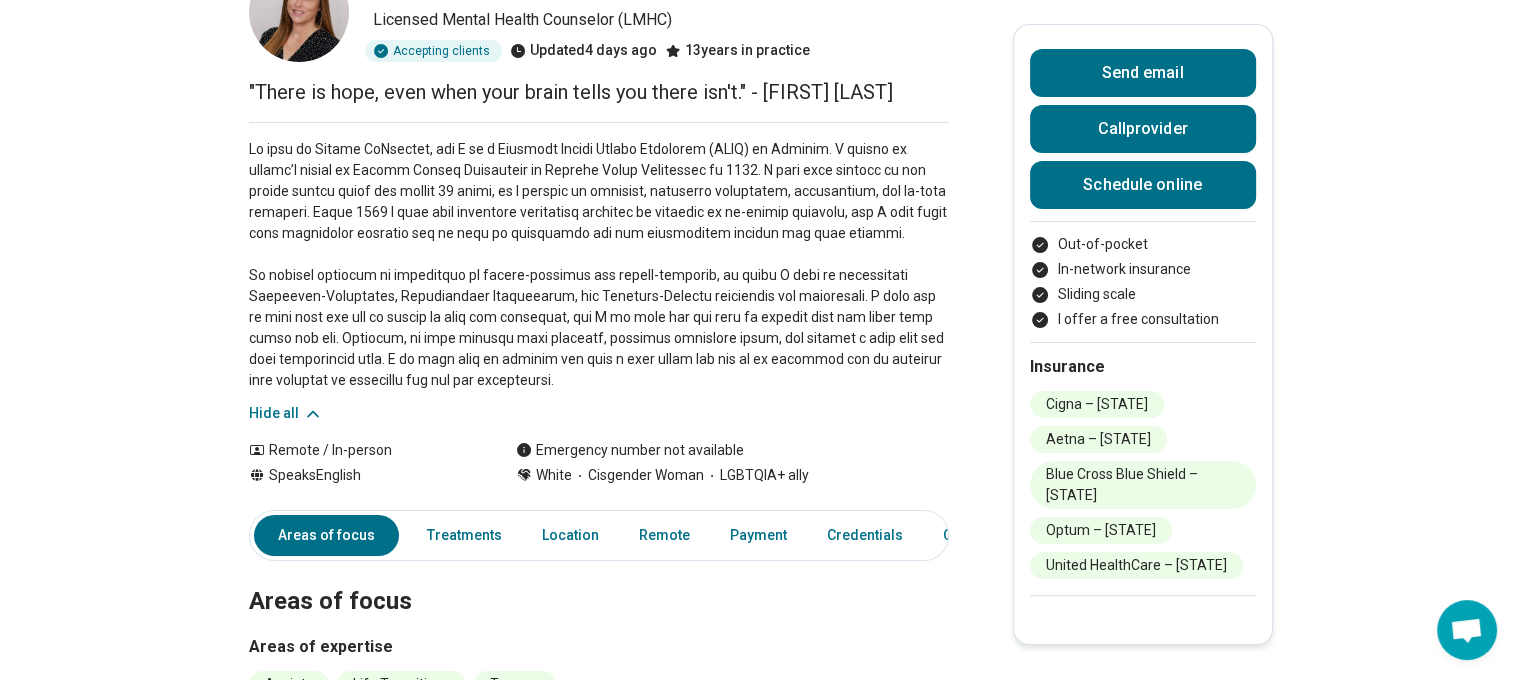 scroll, scrollTop: 0, scrollLeft: 0, axis: both 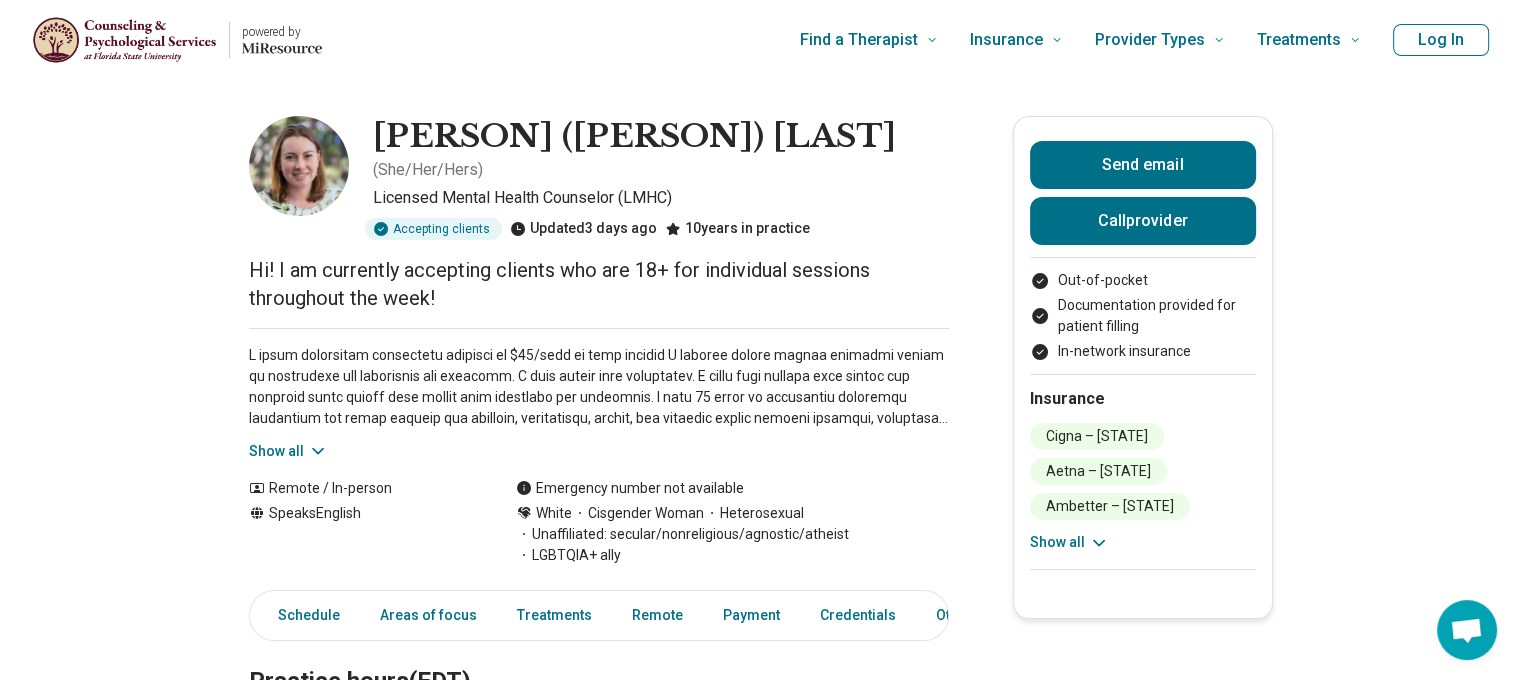 click on "Show all" at bounding box center (288, 451) 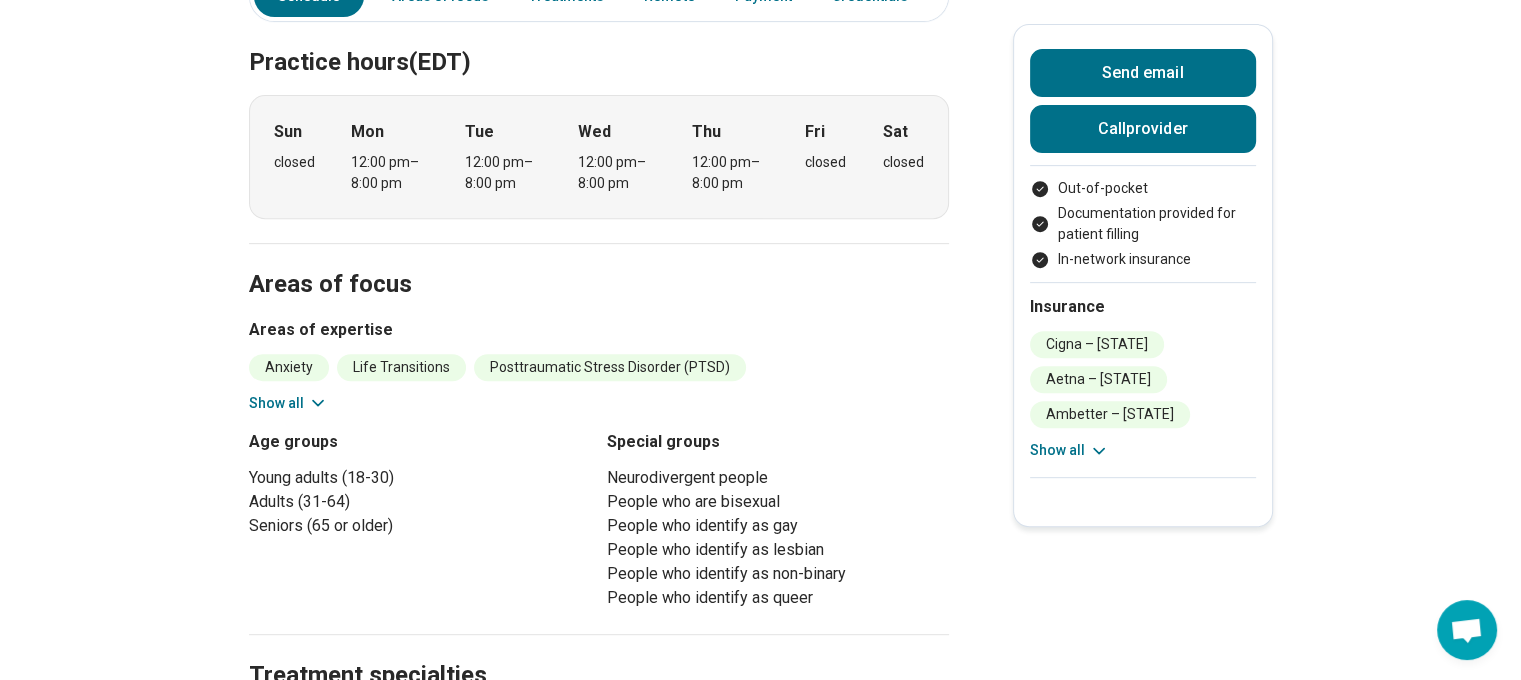 scroll, scrollTop: 788, scrollLeft: 0, axis: vertical 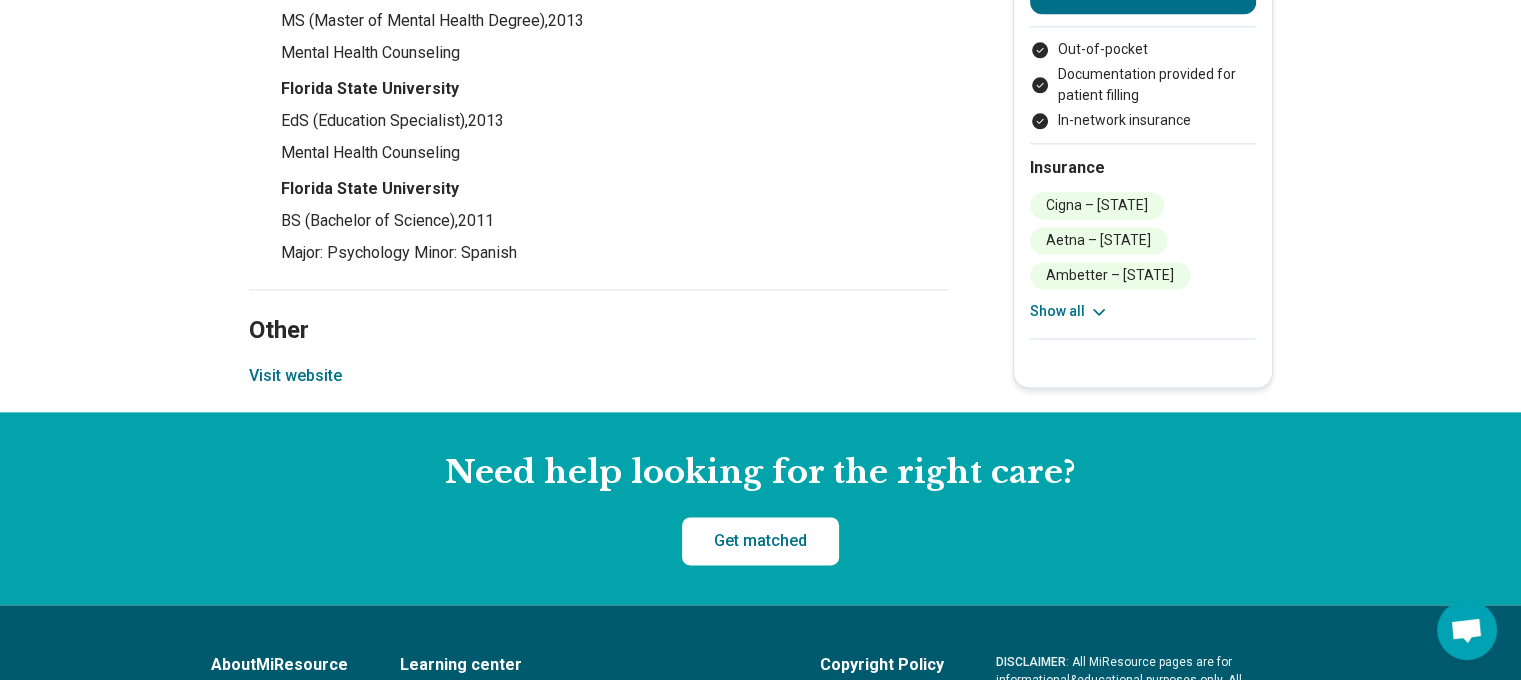 click on "Visit website" at bounding box center (295, 376) 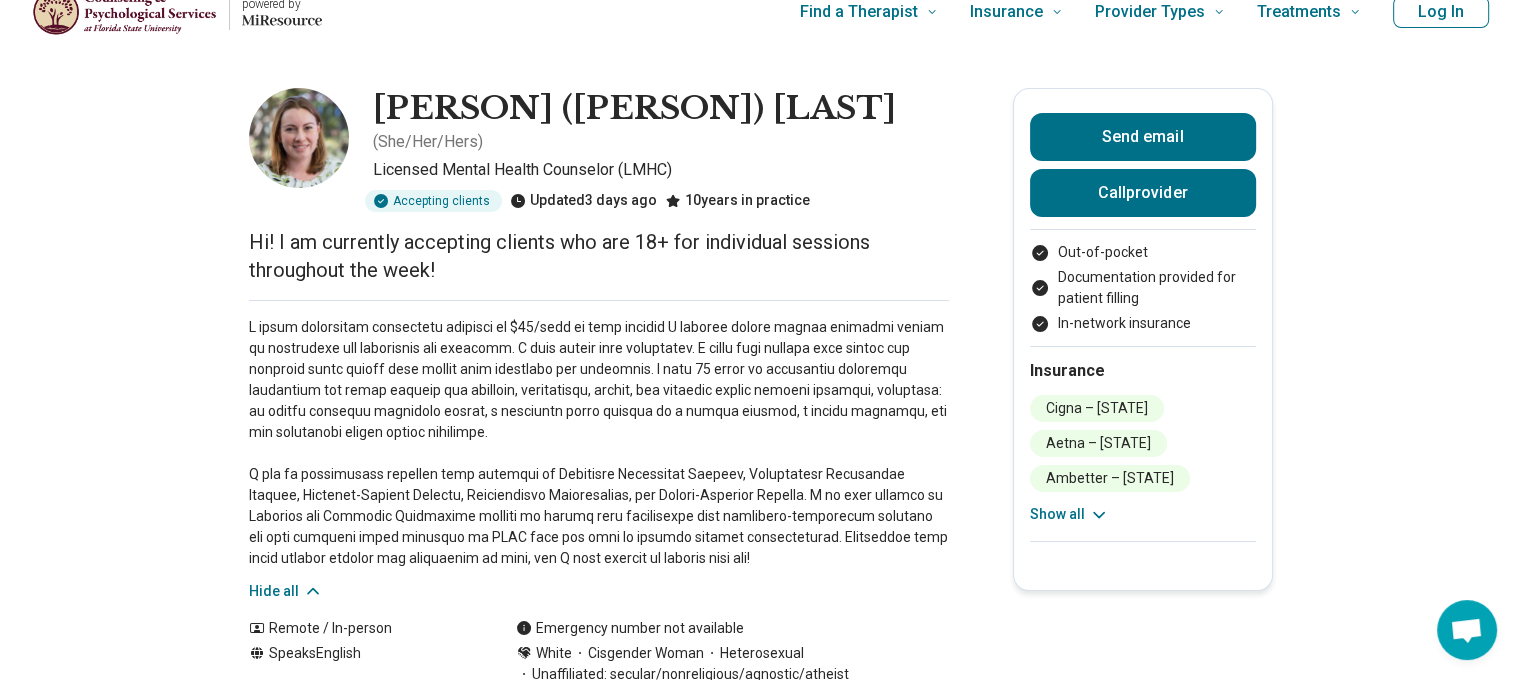 scroll, scrollTop: 0, scrollLeft: 0, axis: both 